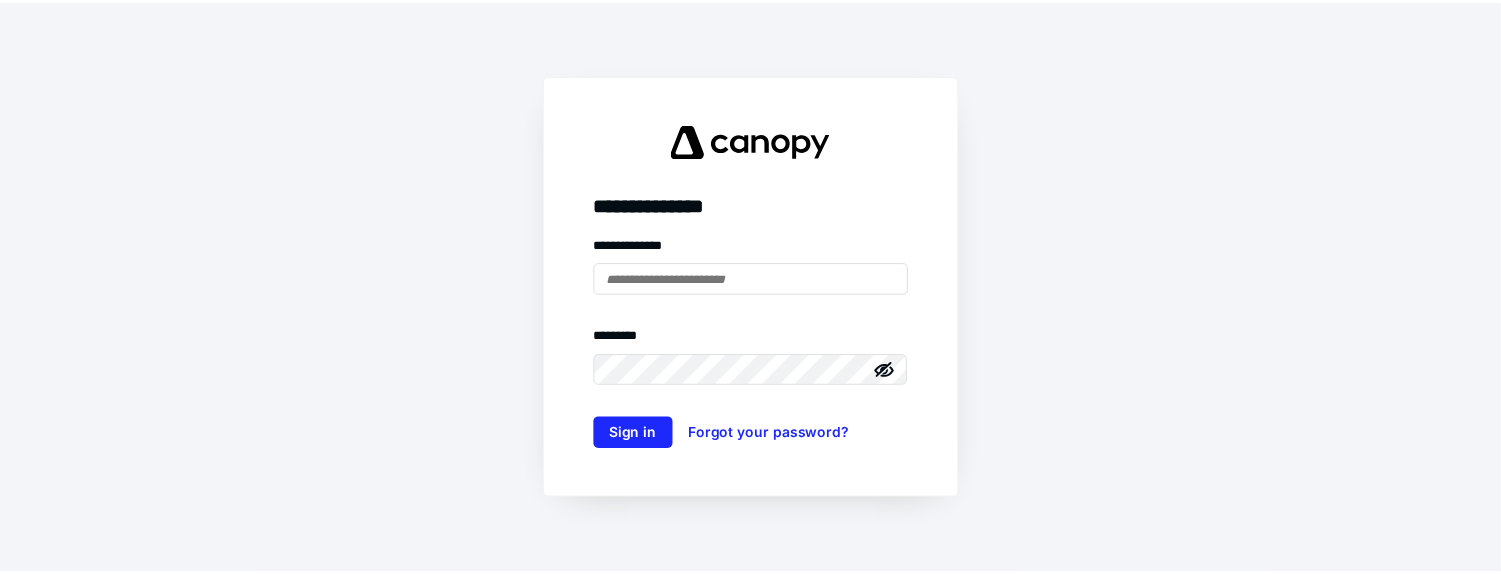 scroll, scrollTop: 0, scrollLeft: 0, axis: both 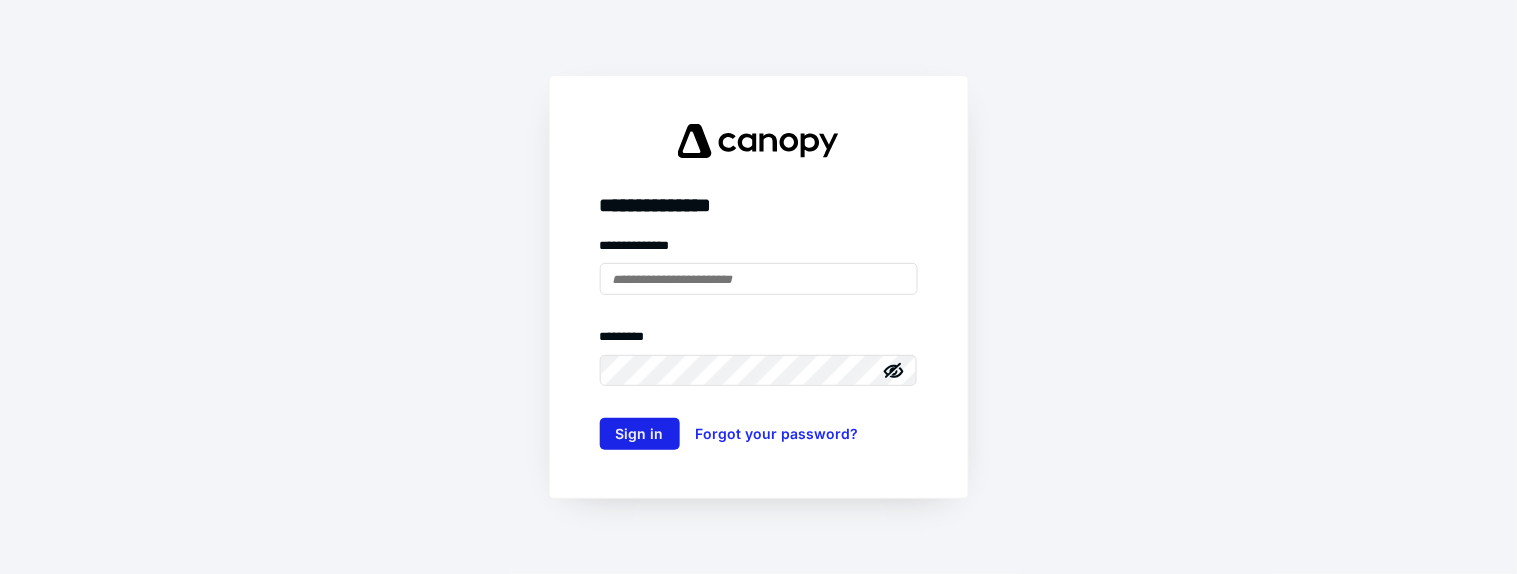 type on "**********" 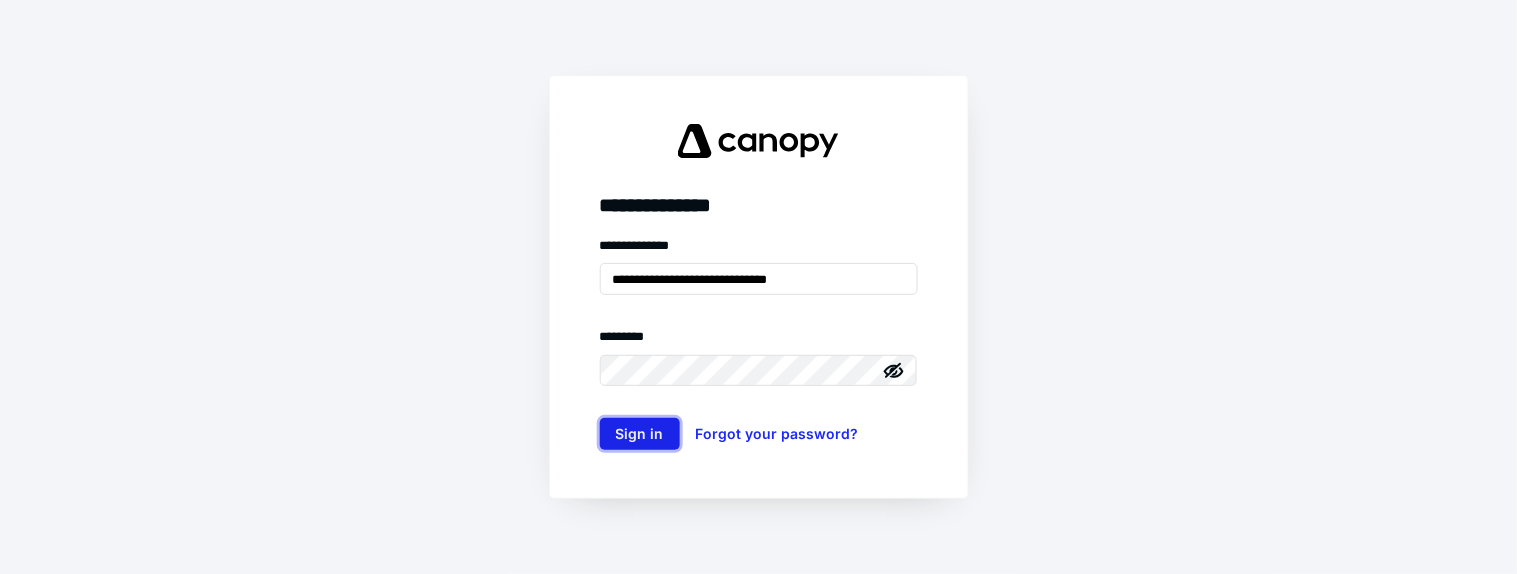 click on "Sign in" at bounding box center [640, 434] 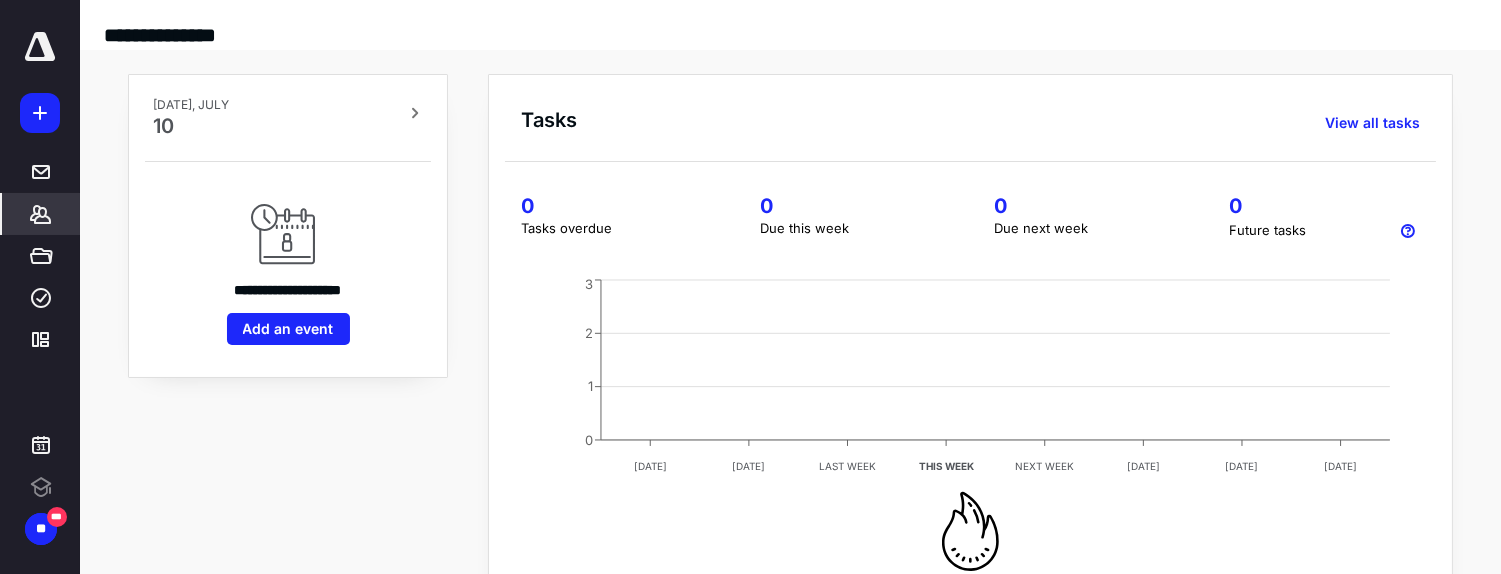 click 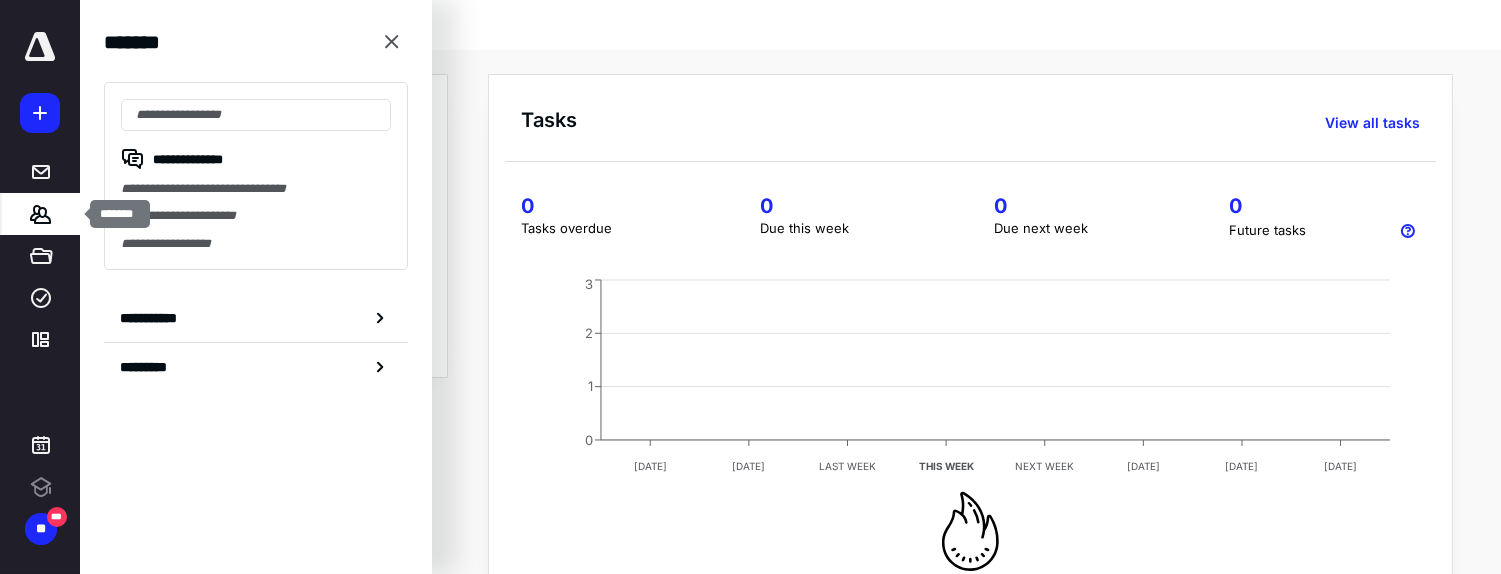 scroll, scrollTop: 0, scrollLeft: 0, axis: both 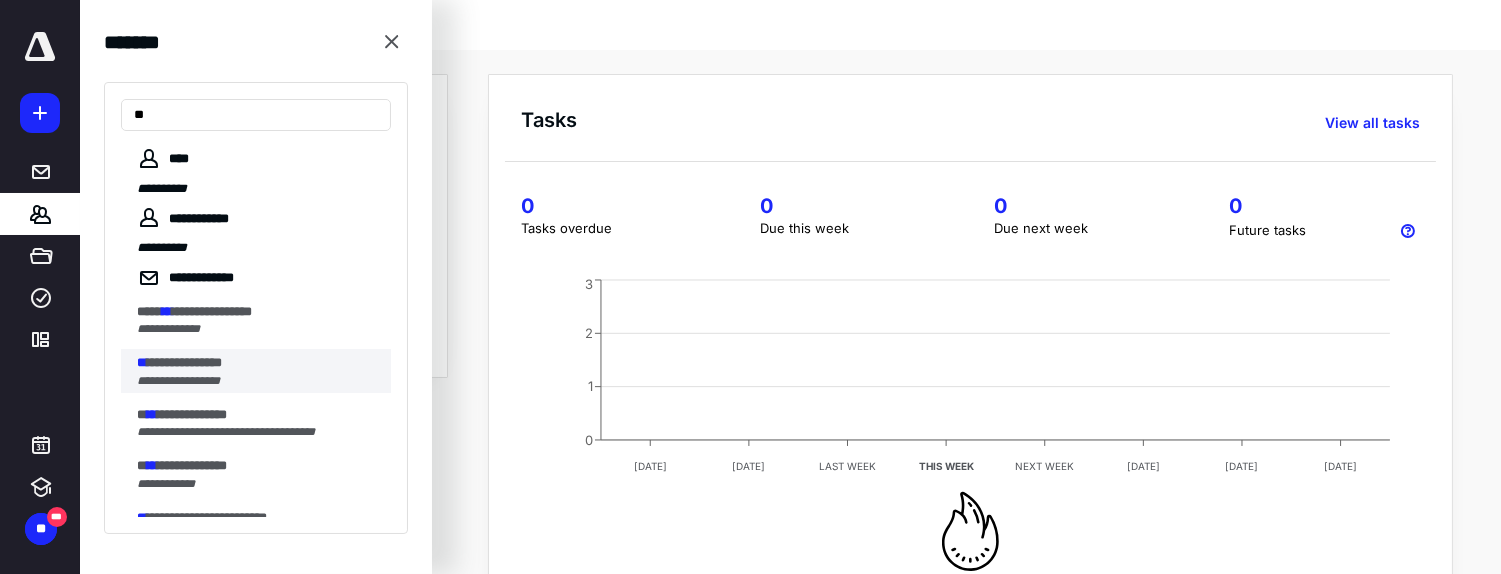type on "*" 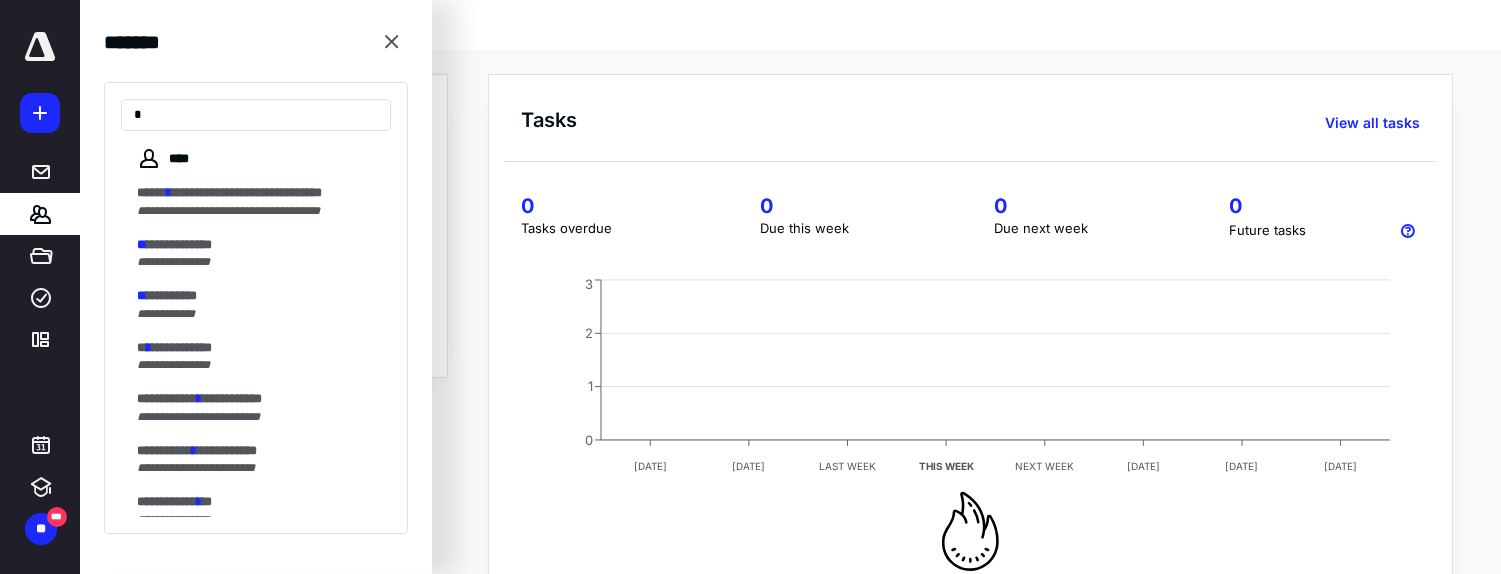 type on "**" 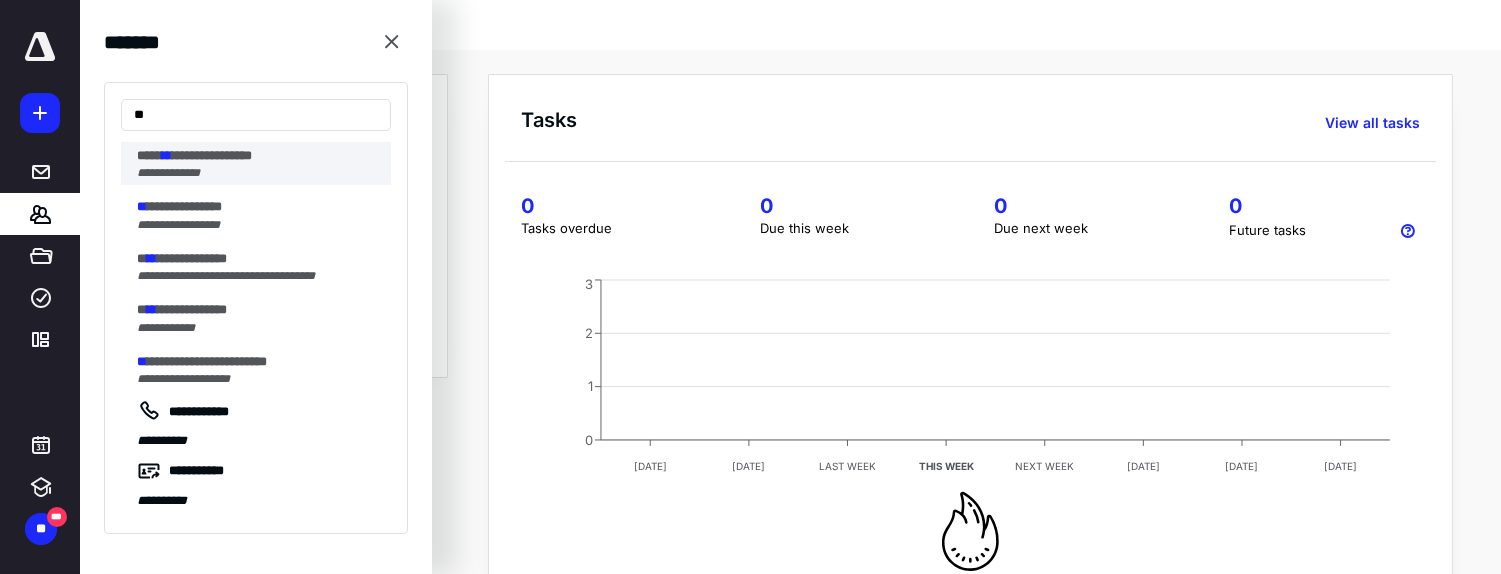 scroll, scrollTop: 0, scrollLeft: 0, axis: both 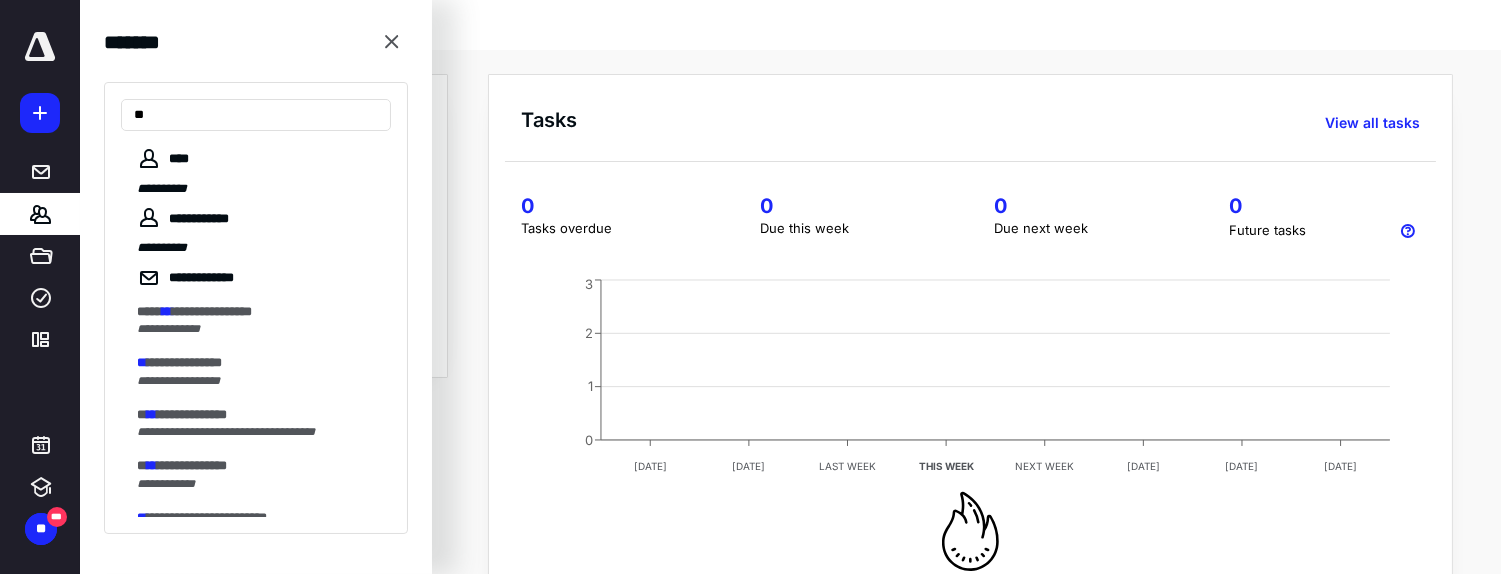 drag, startPoint x: 115, startPoint y: 127, endPoint x: 78, endPoint y: 134, distance: 37.65634 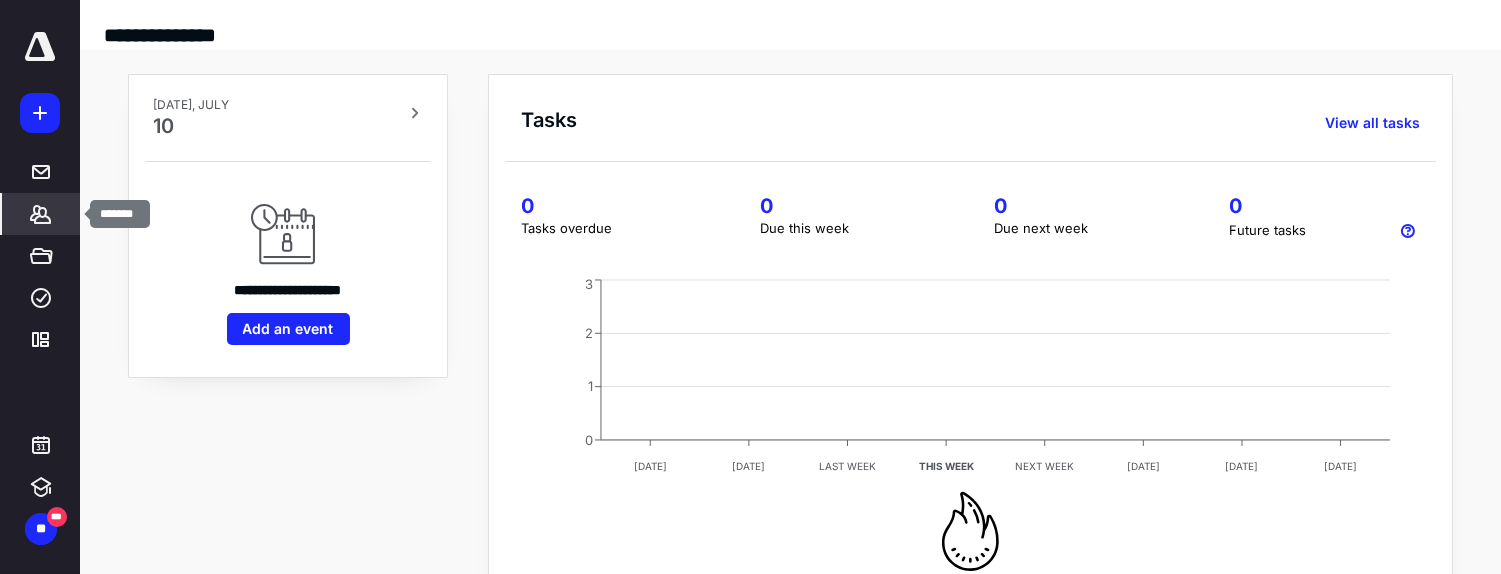 click 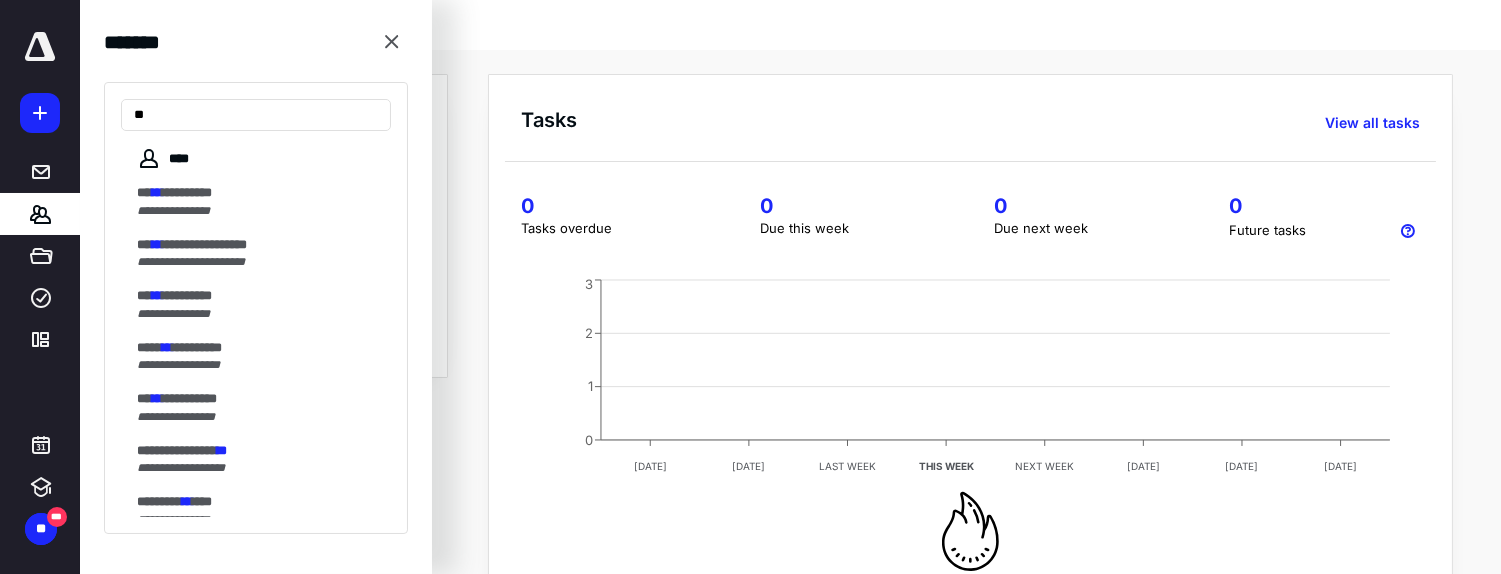 type on "*" 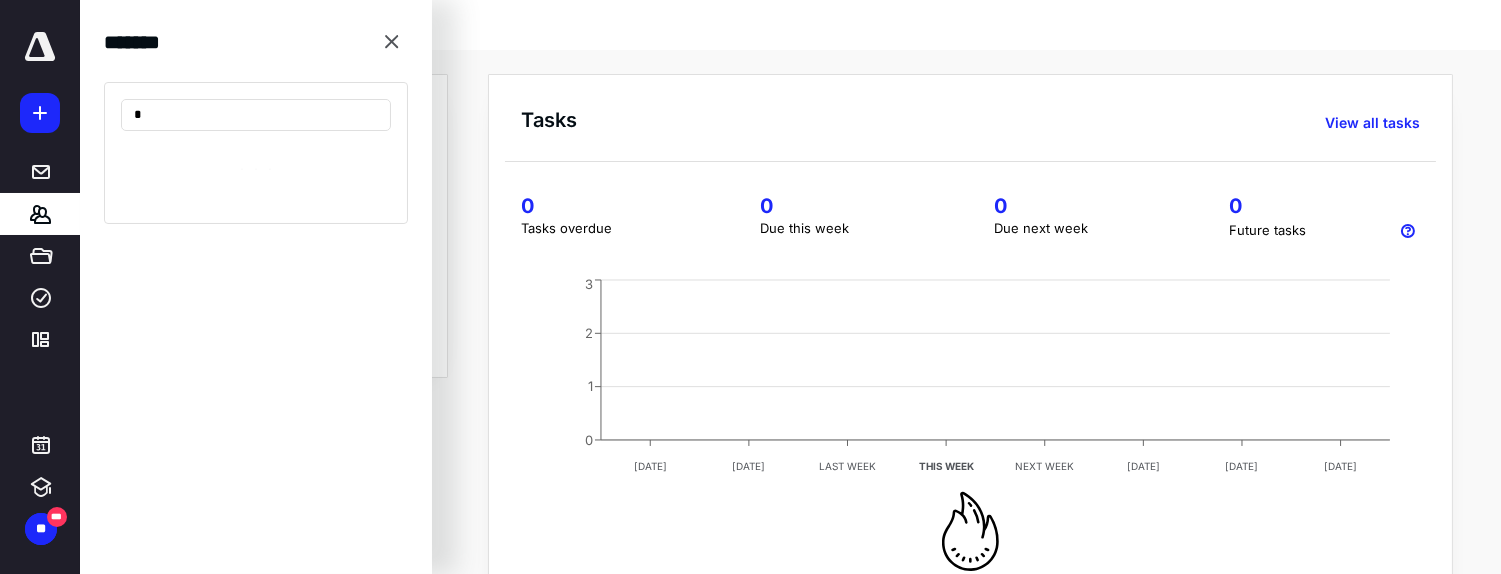 type on "**" 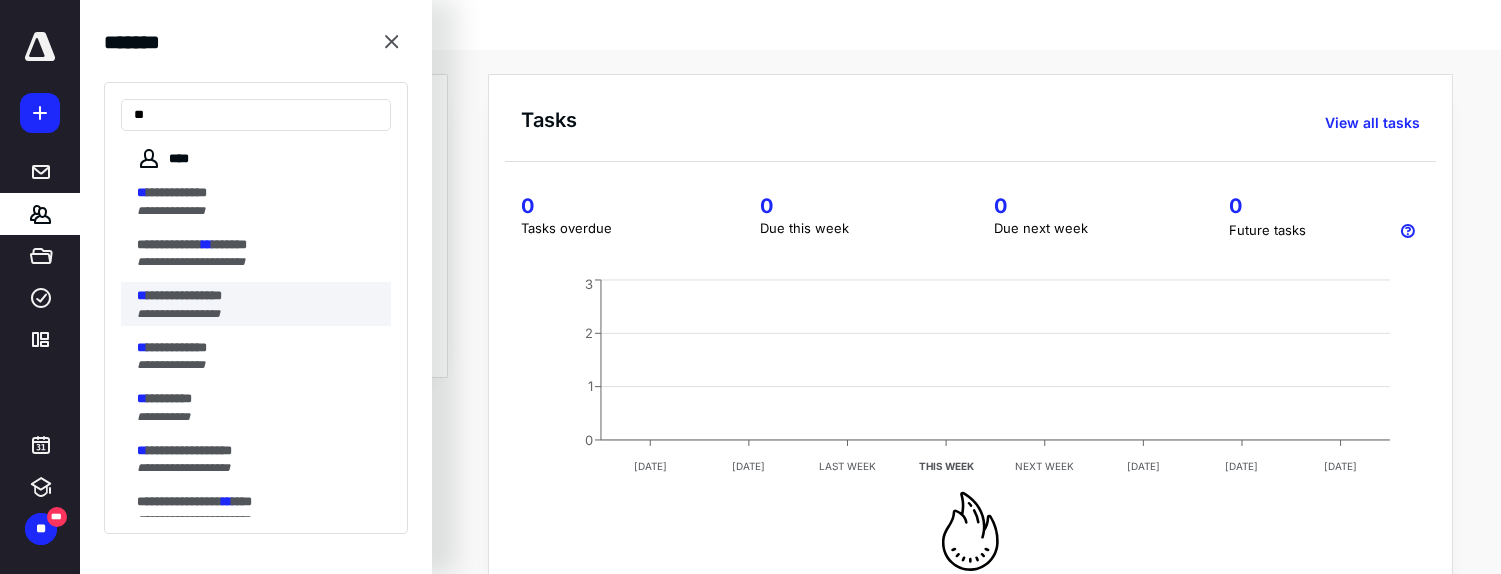click on "**********" at bounding box center [184, 295] 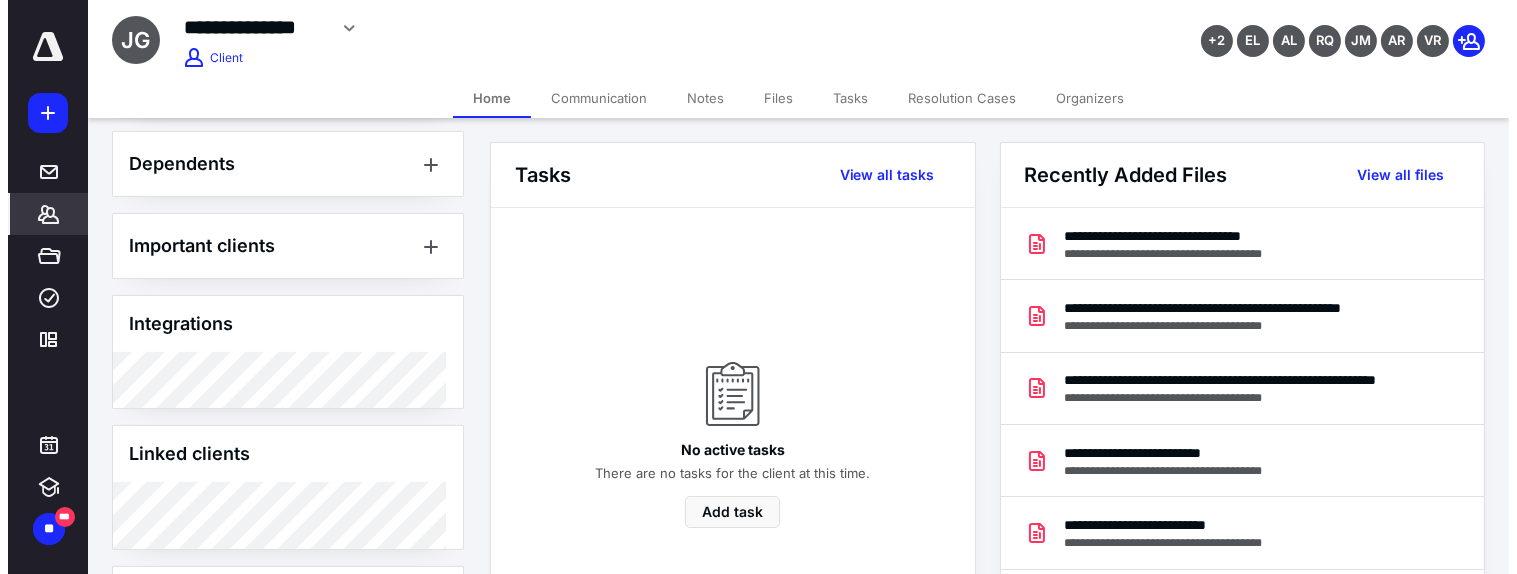 scroll, scrollTop: 1333, scrollLeft: 0, axis: vertical 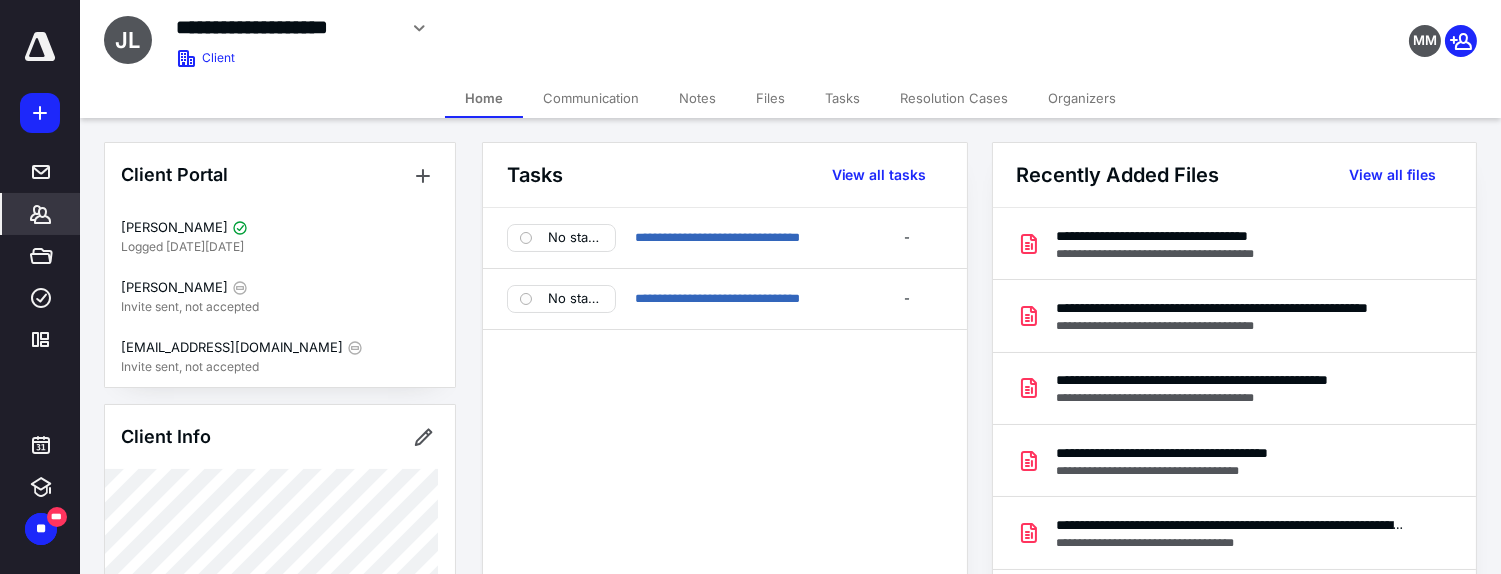 drag, startPoint x: 180, startPoint y: 27, endPoint x: 395, endPoint y: 26, distance: 215.00232 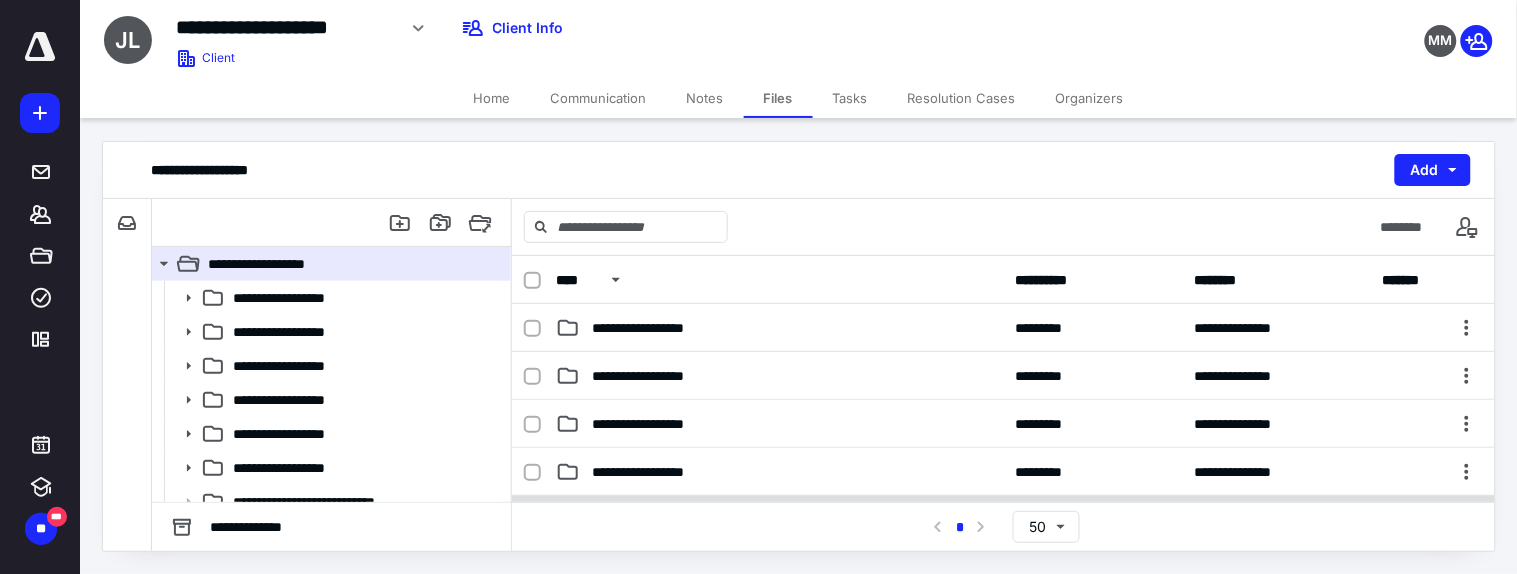 scroll, scrollTop: 111, scrollLeft: 0, axis: vertical 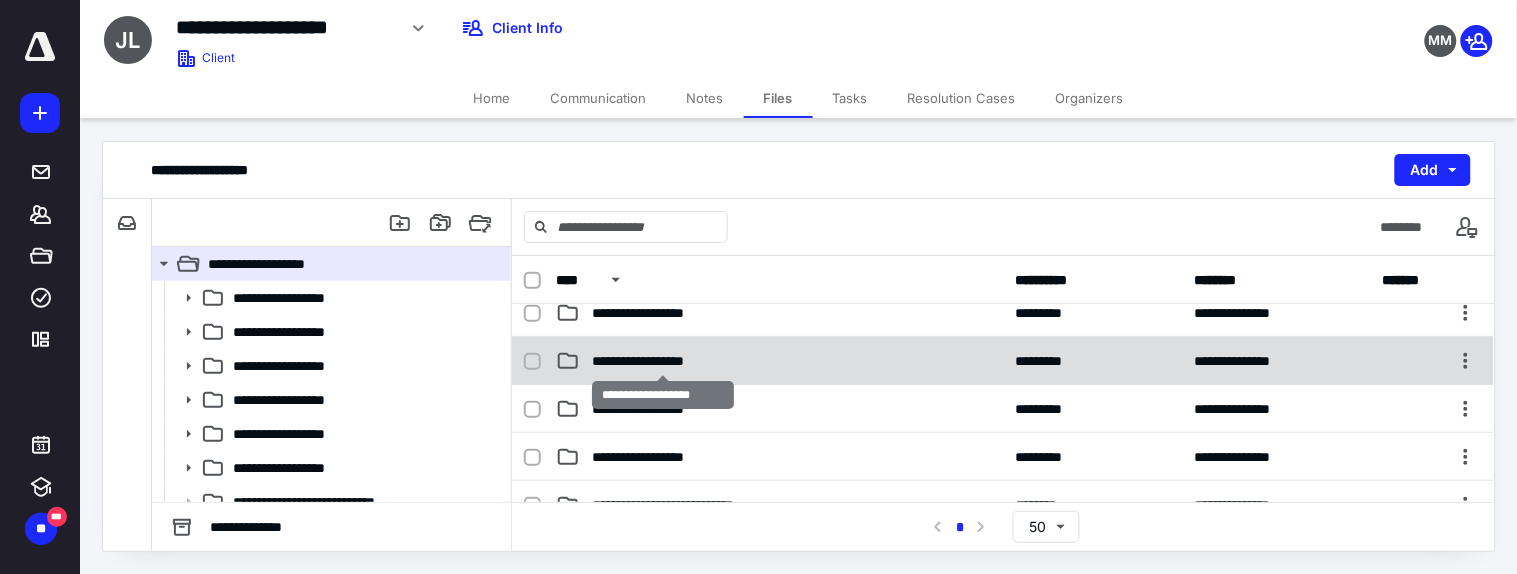 click on "**********" at bounding box center (662, 361) 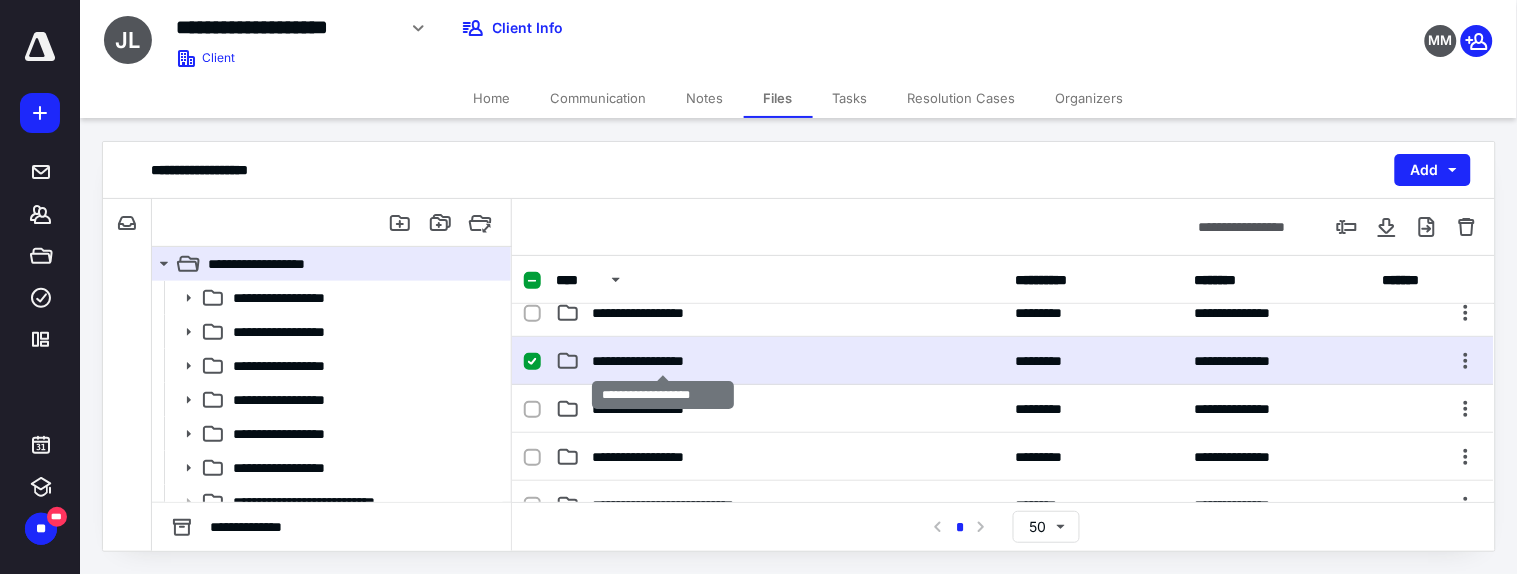 click on "**********" at bounding box center [662, 361] 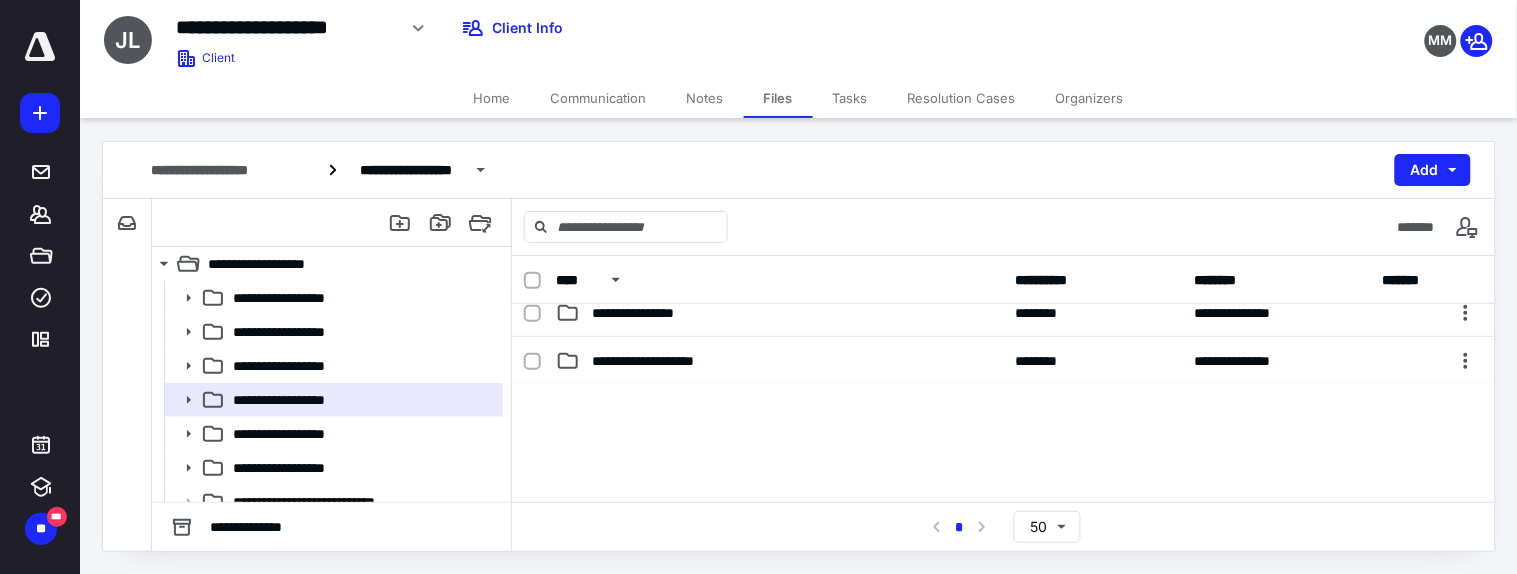scroll, scrollTop: 0, scrollLeft: 0, axis: both 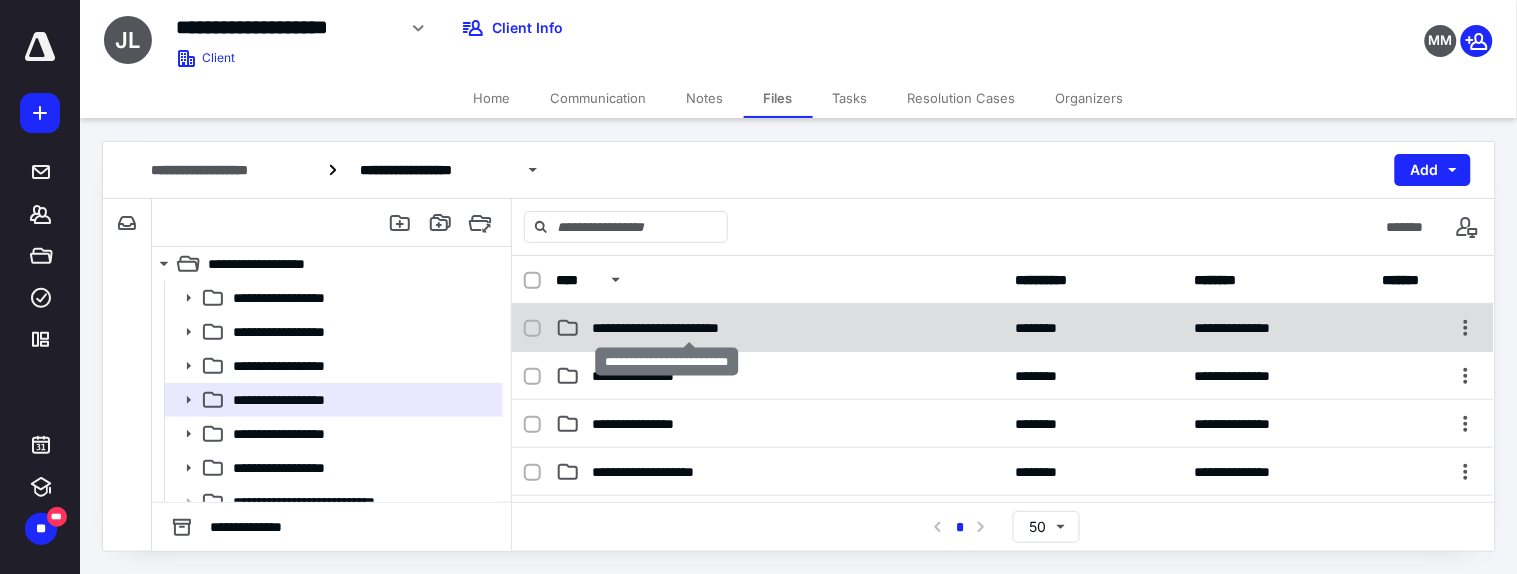 click on "**********" at bounding box center [688, 328] 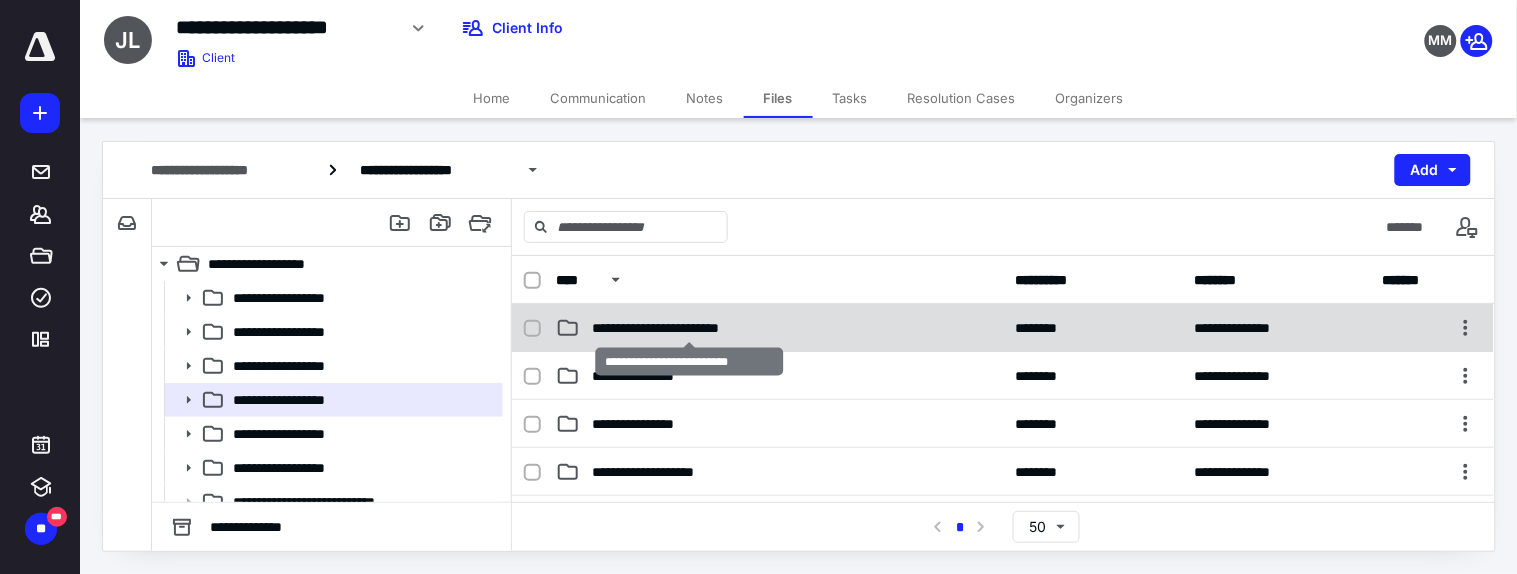 click on "**********" at bounding box center [688, 328] 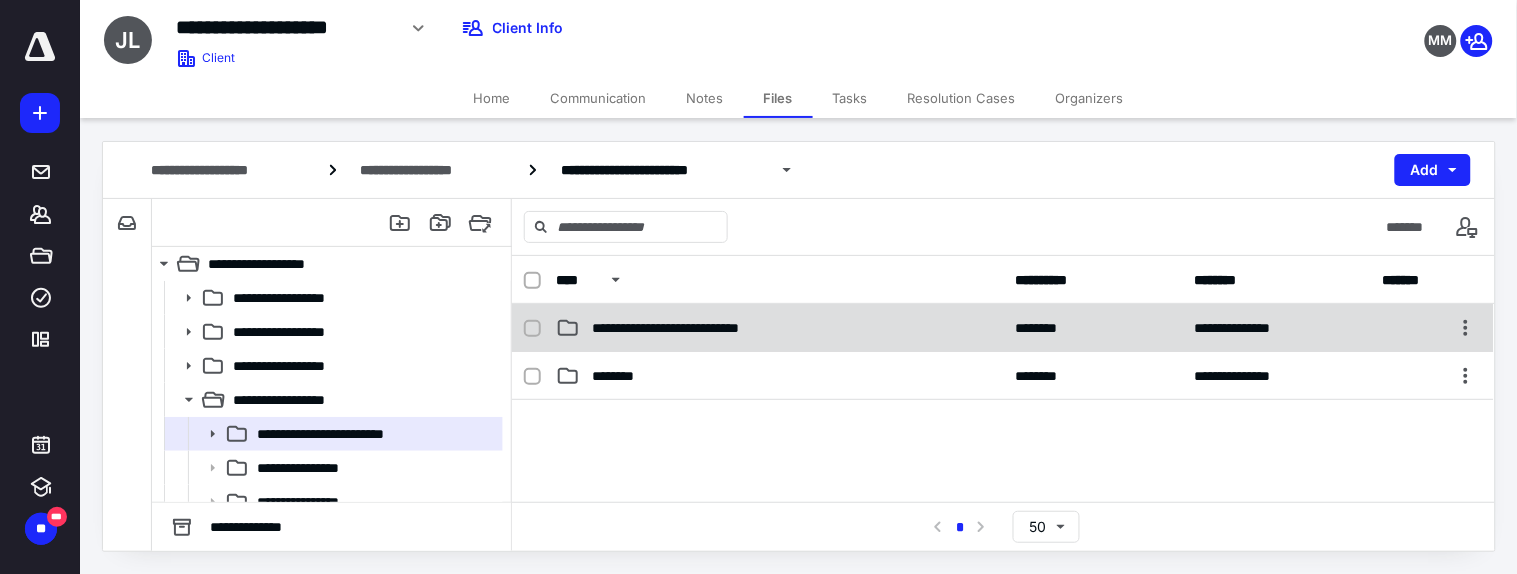 click on "**********" at bounding box center (694, 328) 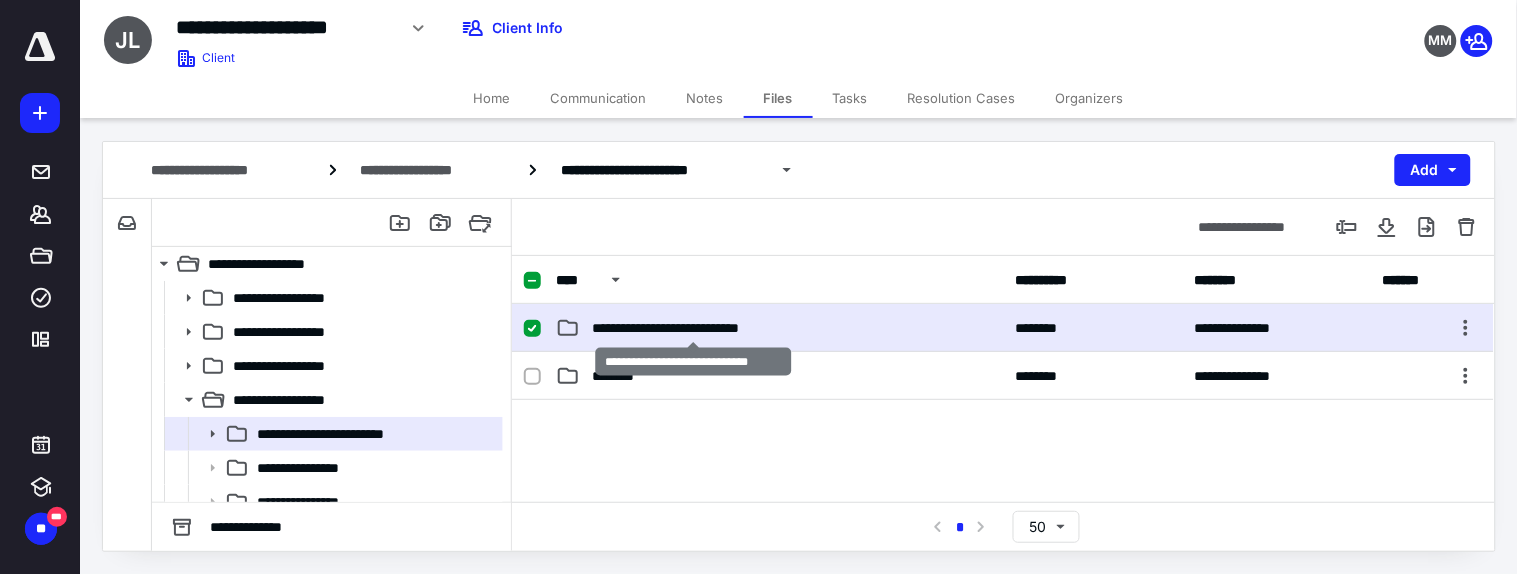click on "**********" at bounding box center (694, 328) 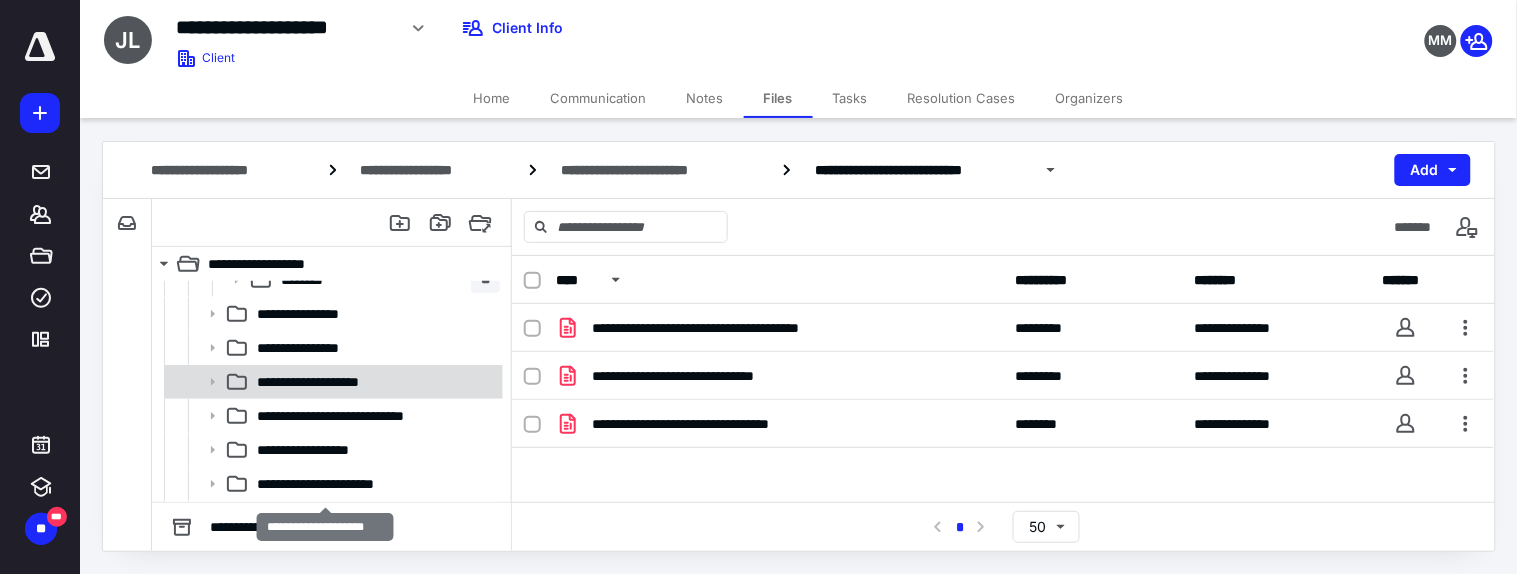 scroll, scrollTop: 111, scrollLeft: 0, axis: vertical 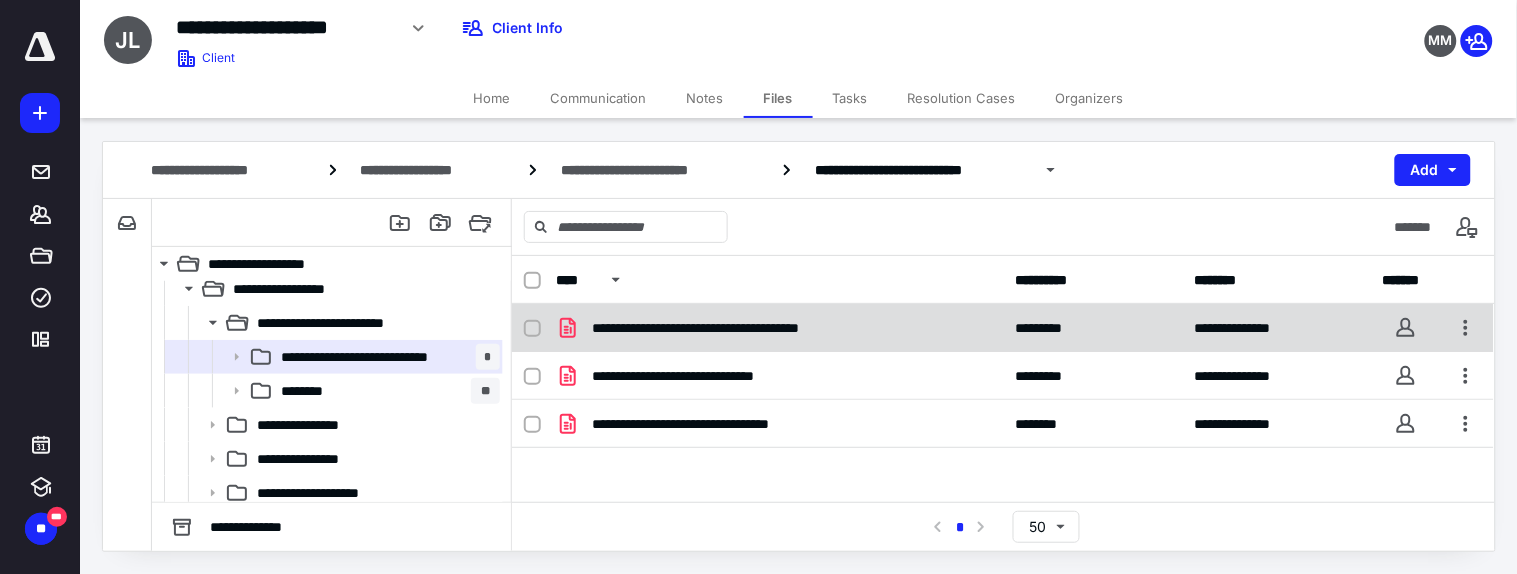 click on "**********" at bounding box center (1003, 328) 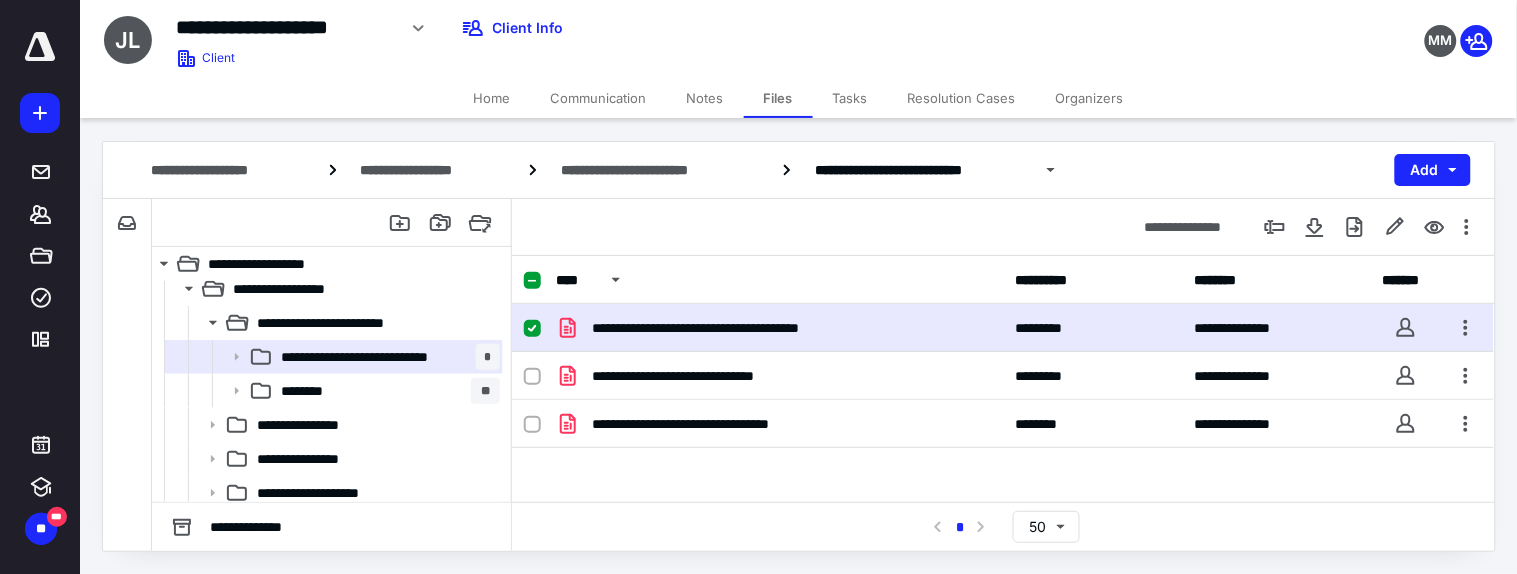 click on "**********" at bounding box center [1003, 328] 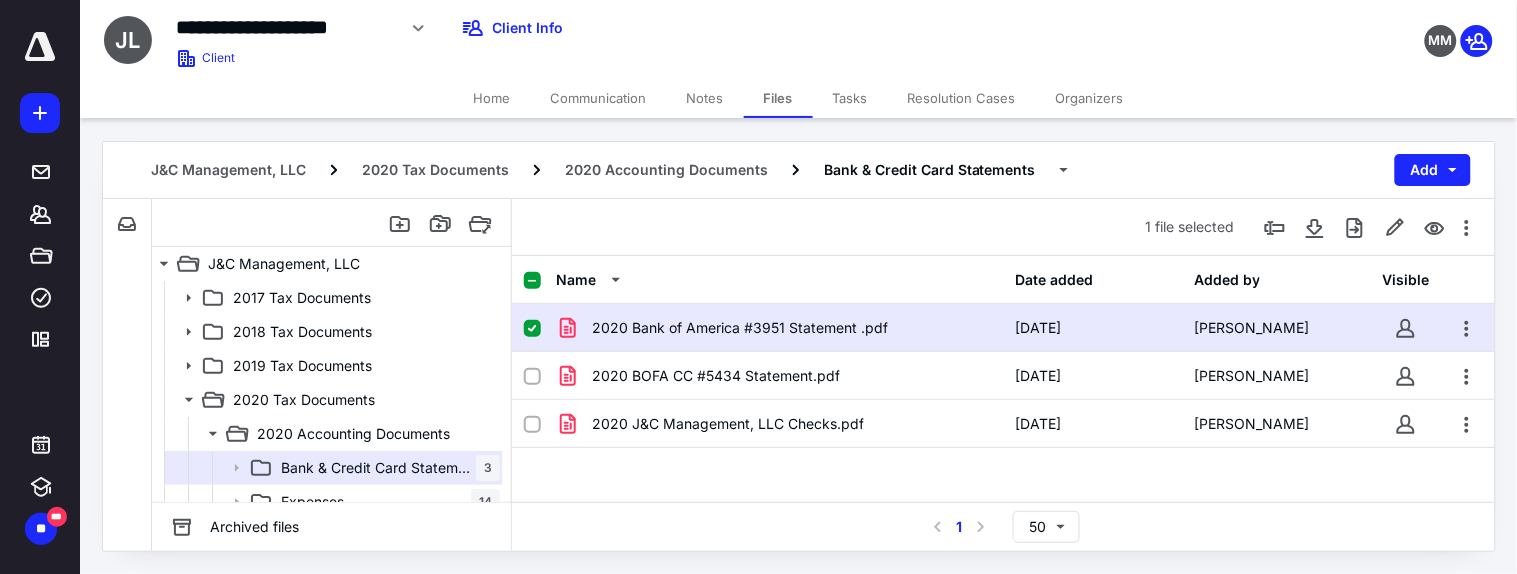 scroll, scrollTop: 111, scrollLeft: 0, axis: vertical 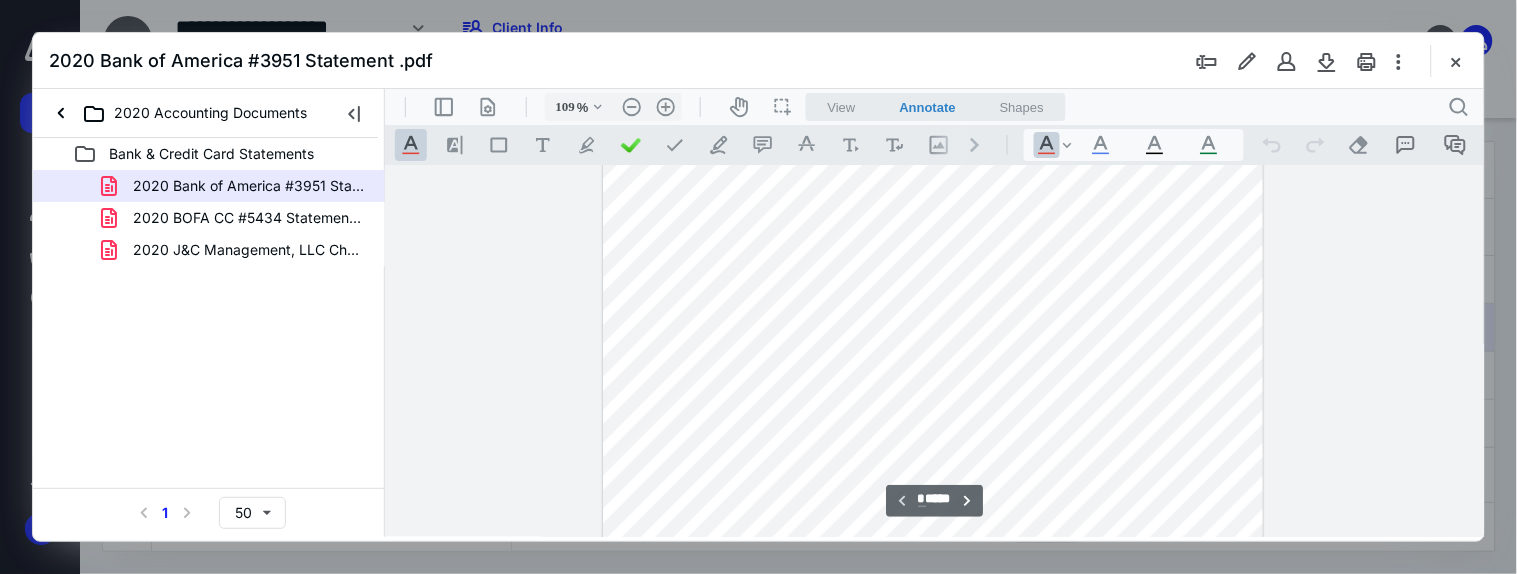 type on "134" 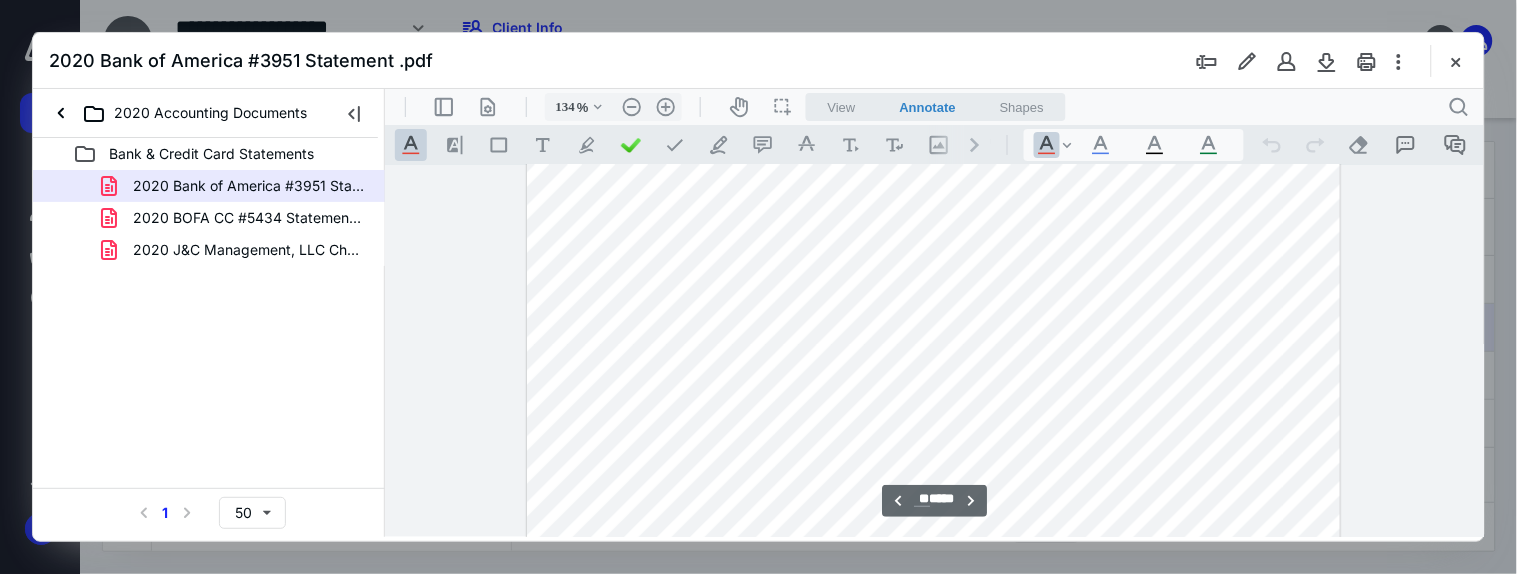 scroll, scrollTop: 16728, scrollLeft: 0, axis: vertical 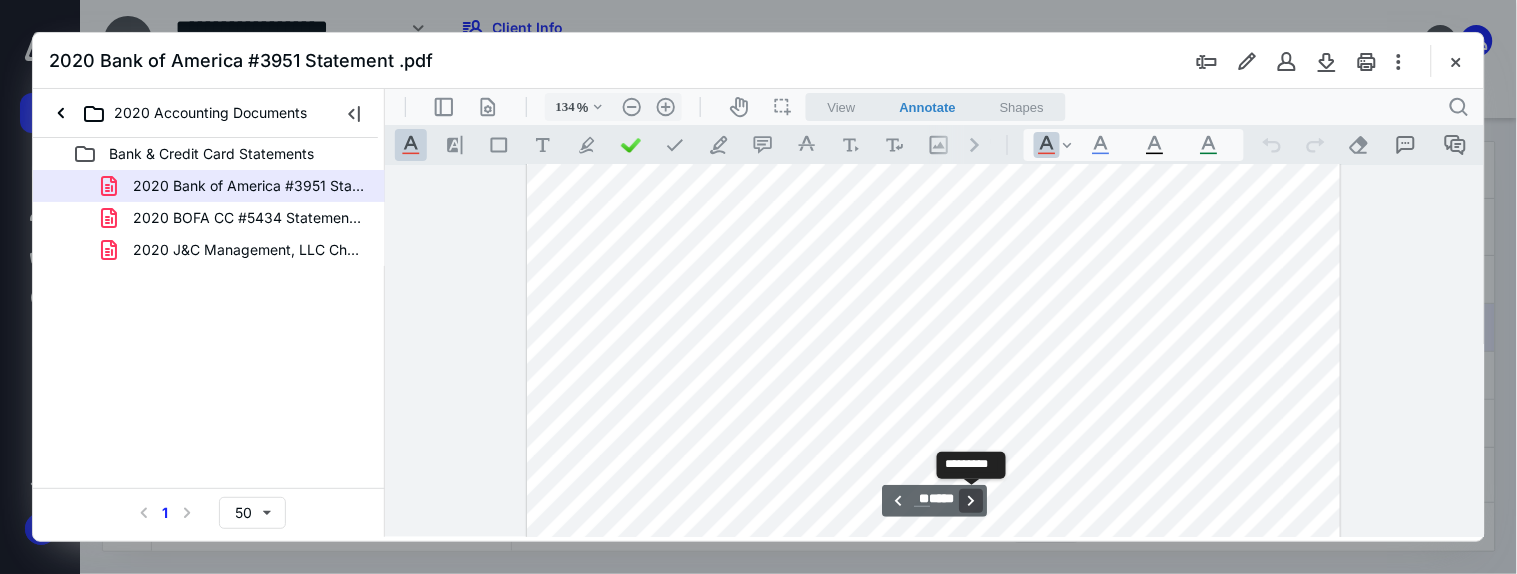 click on "**********" at bounding box center (970, 500) 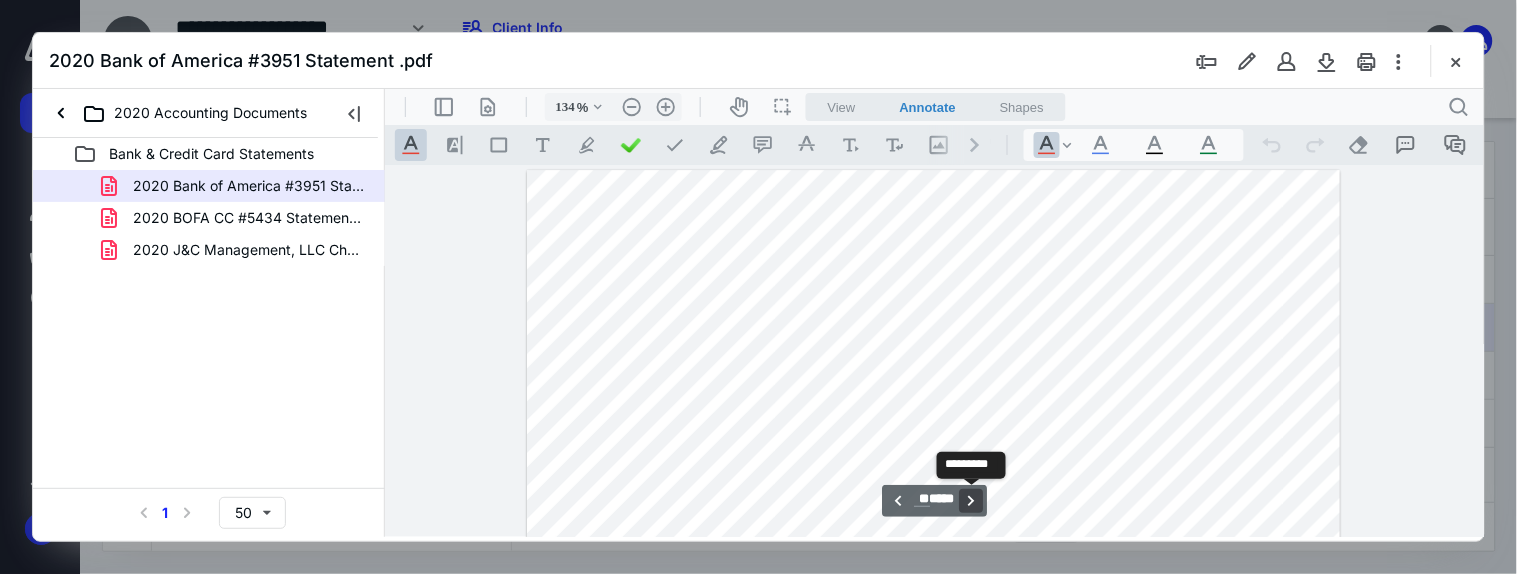click on "**********" at bounding box center [970, 500] 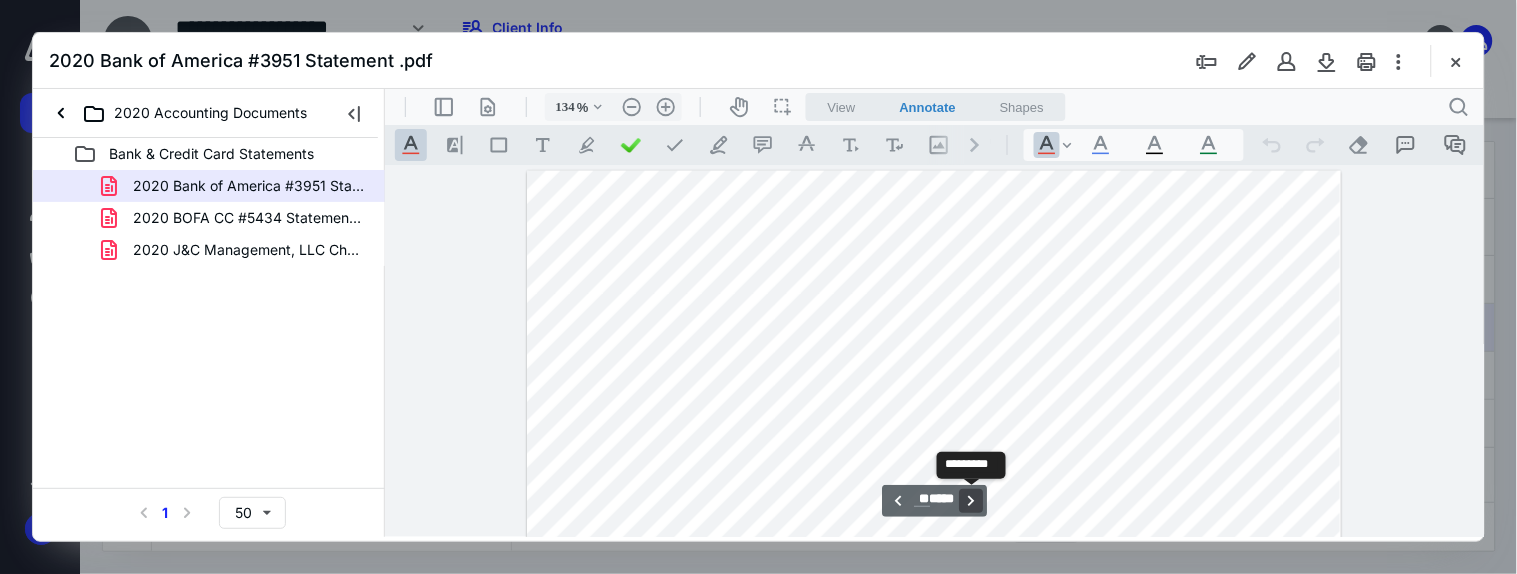 click on "**********" at bounding box center (970, 500) 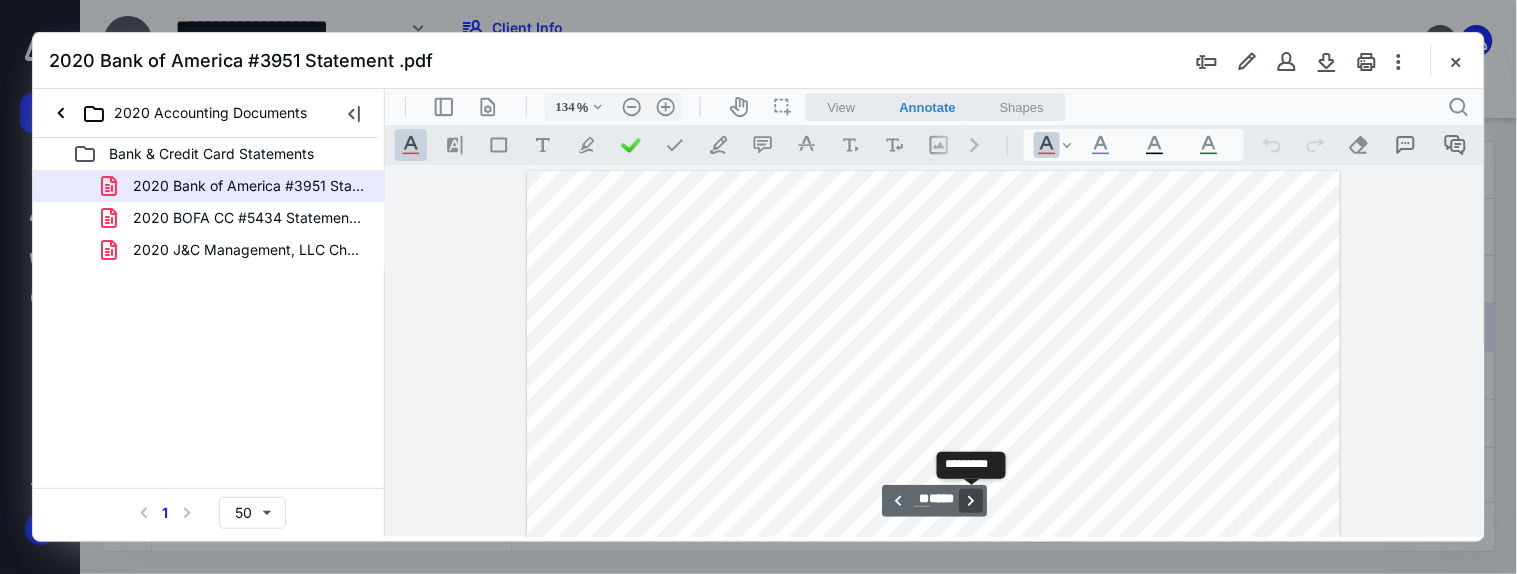 click on "**********" at bounding box center [970, 500] 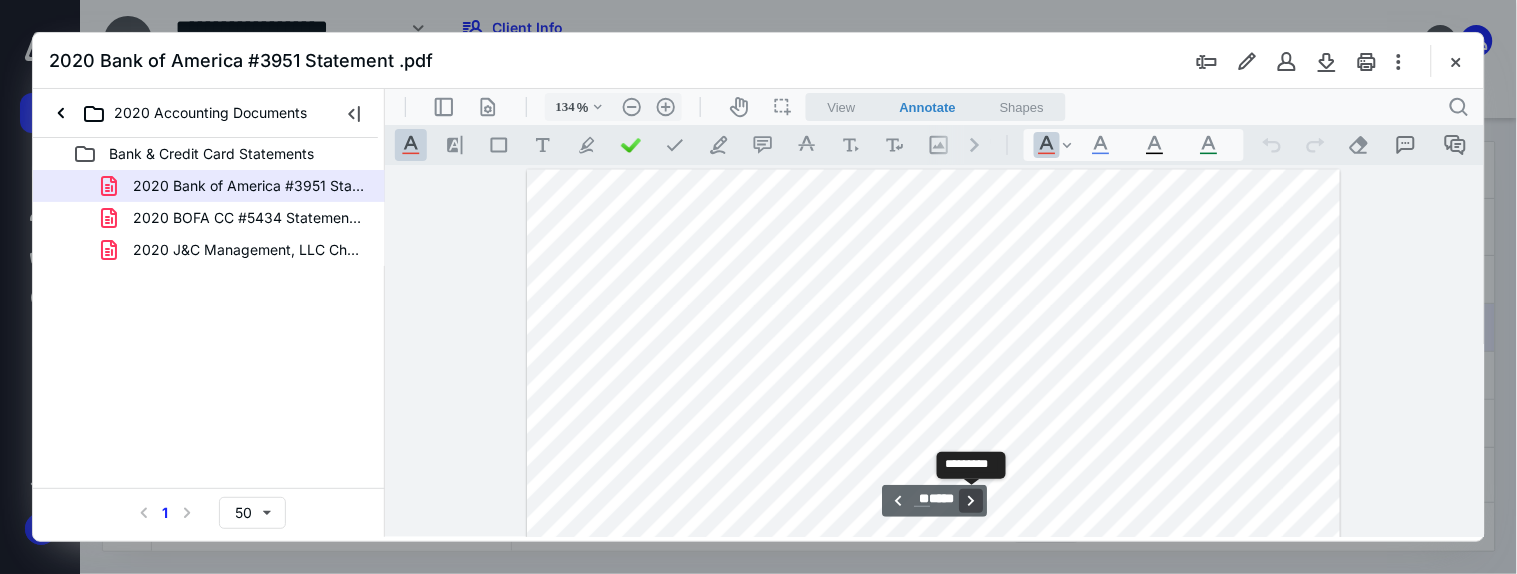 click on "**********" at bounding box center [970, 500] 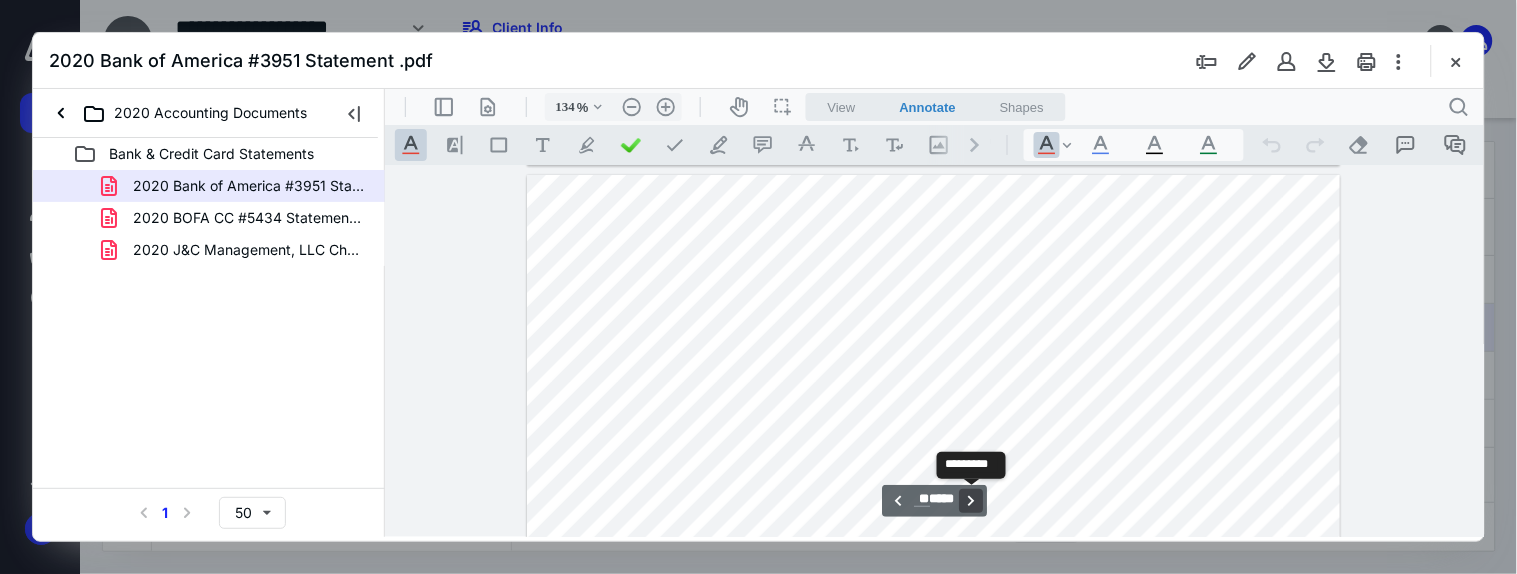 click on "**********" at bounding box center (970, 500) 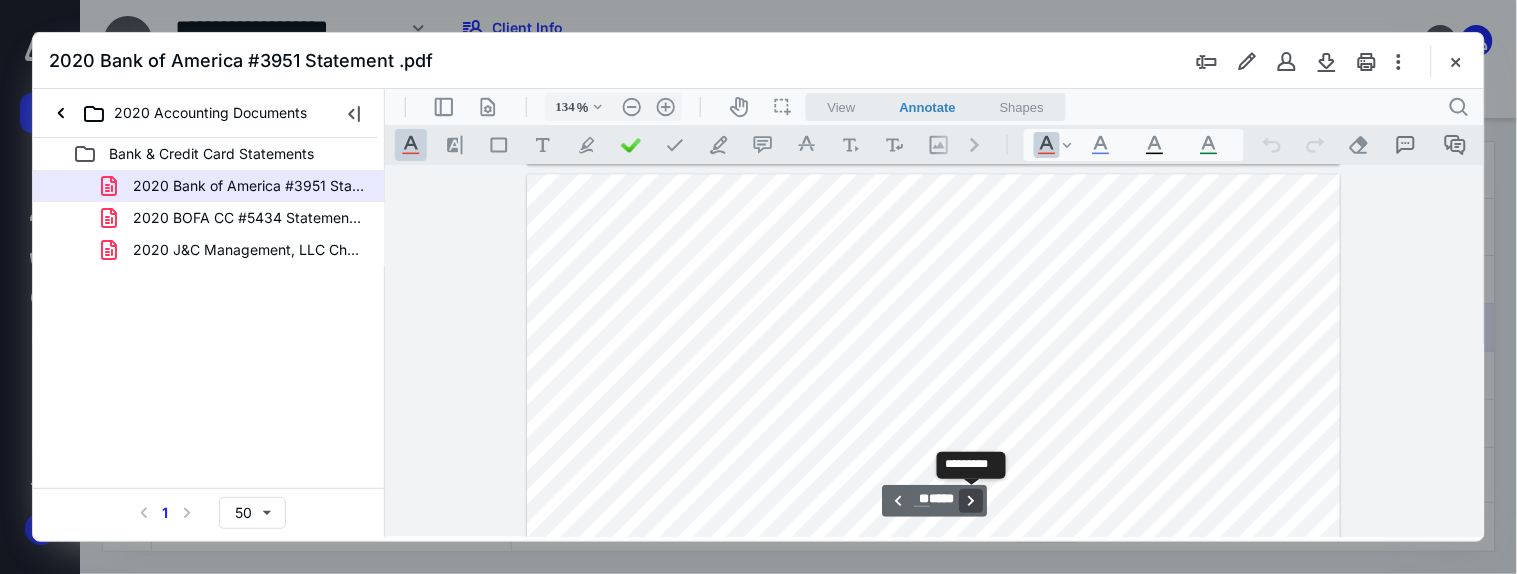 click on "**********" at bounding box center [970, 500] 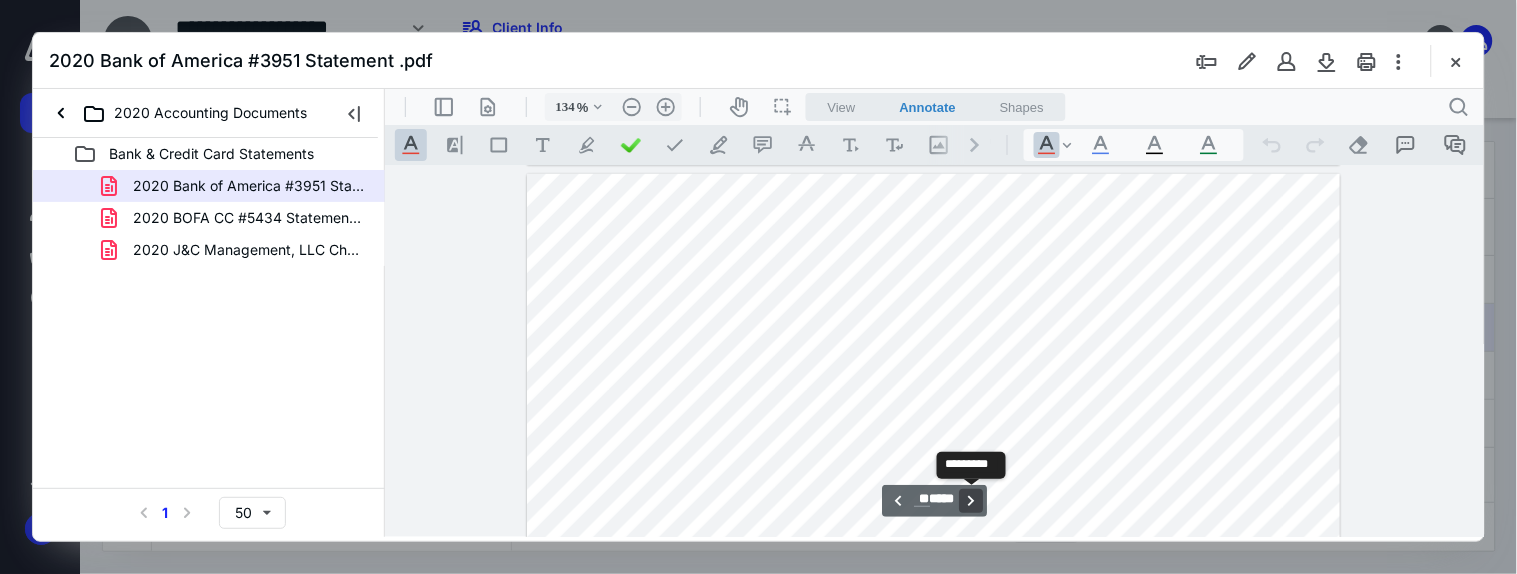 click on "**********" at bounding box center [970, 500] 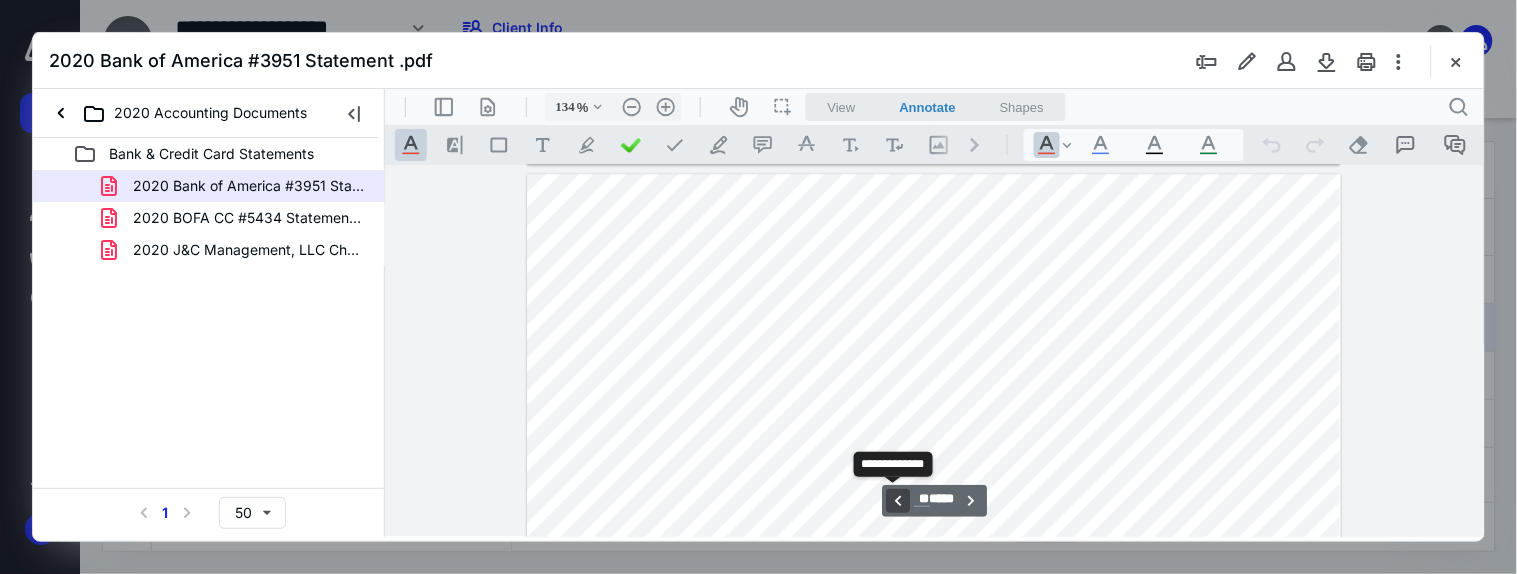 click on "**********" at bounding box center (897, 500) 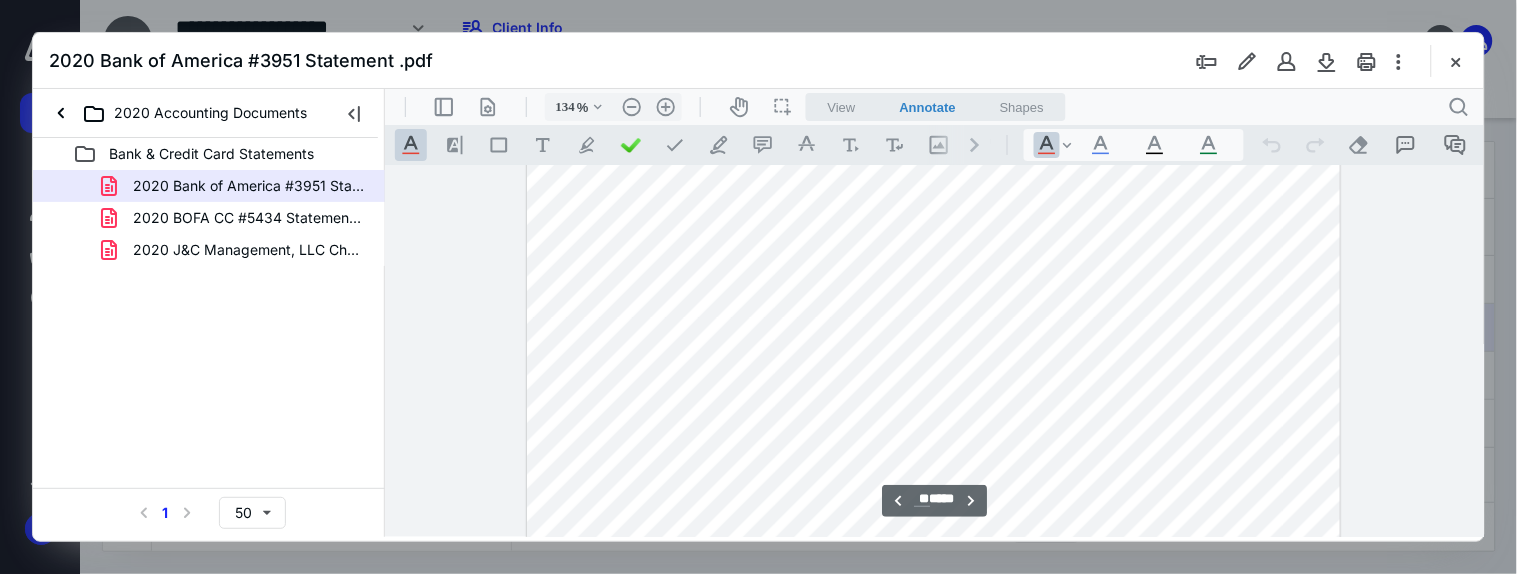 scroll, scrollTop: 24137, scrollLeft: 0, axis: vertical 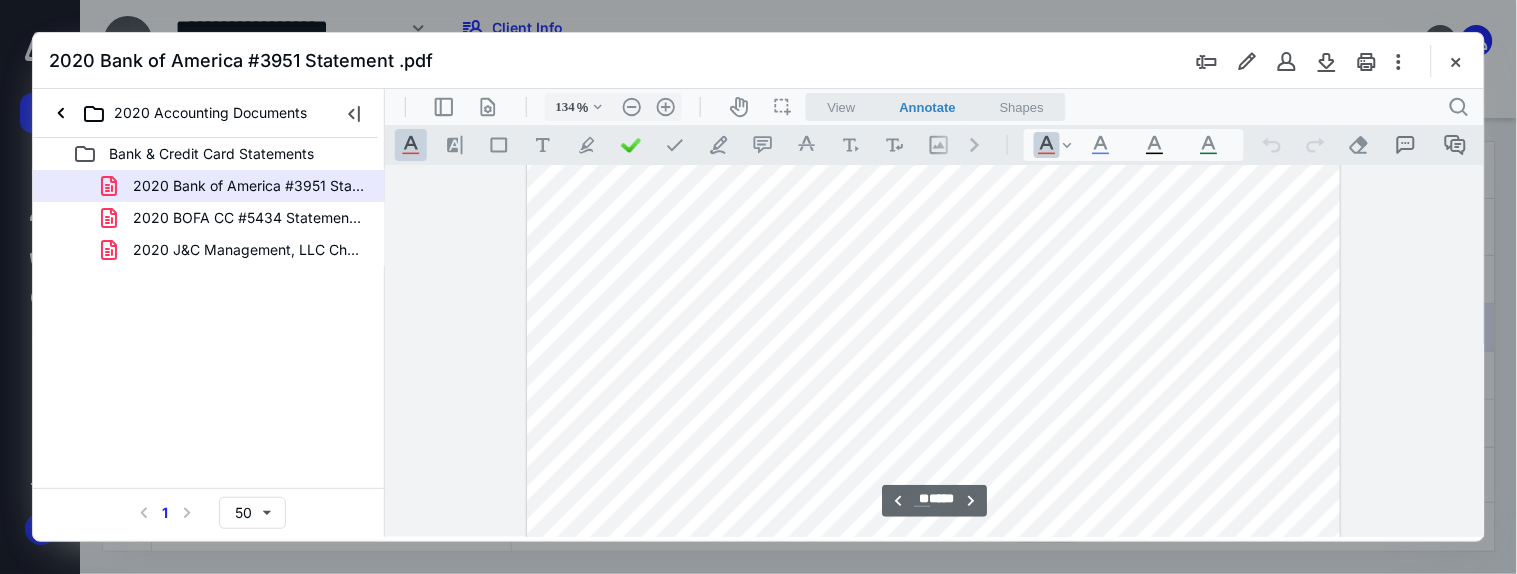 type 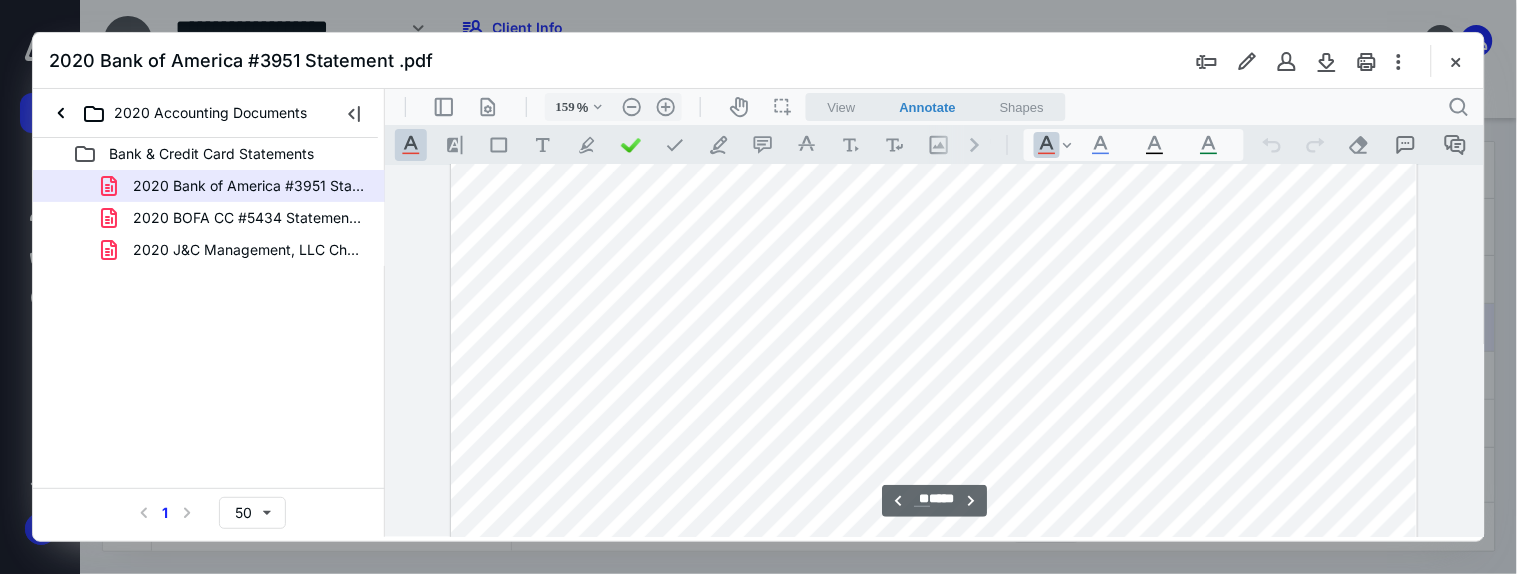 scroll, scrollTop: 28827, scrollLeft: 0, axis: vertical 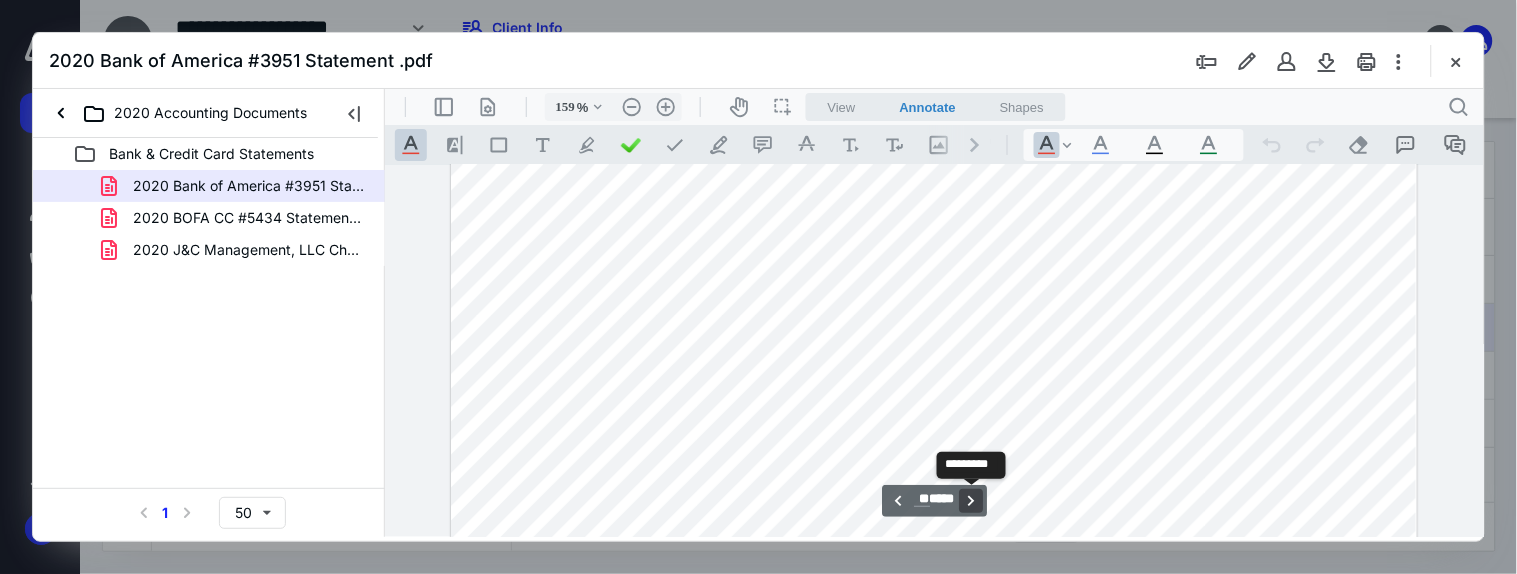 click on "**********" at bounding box center (970, 500) 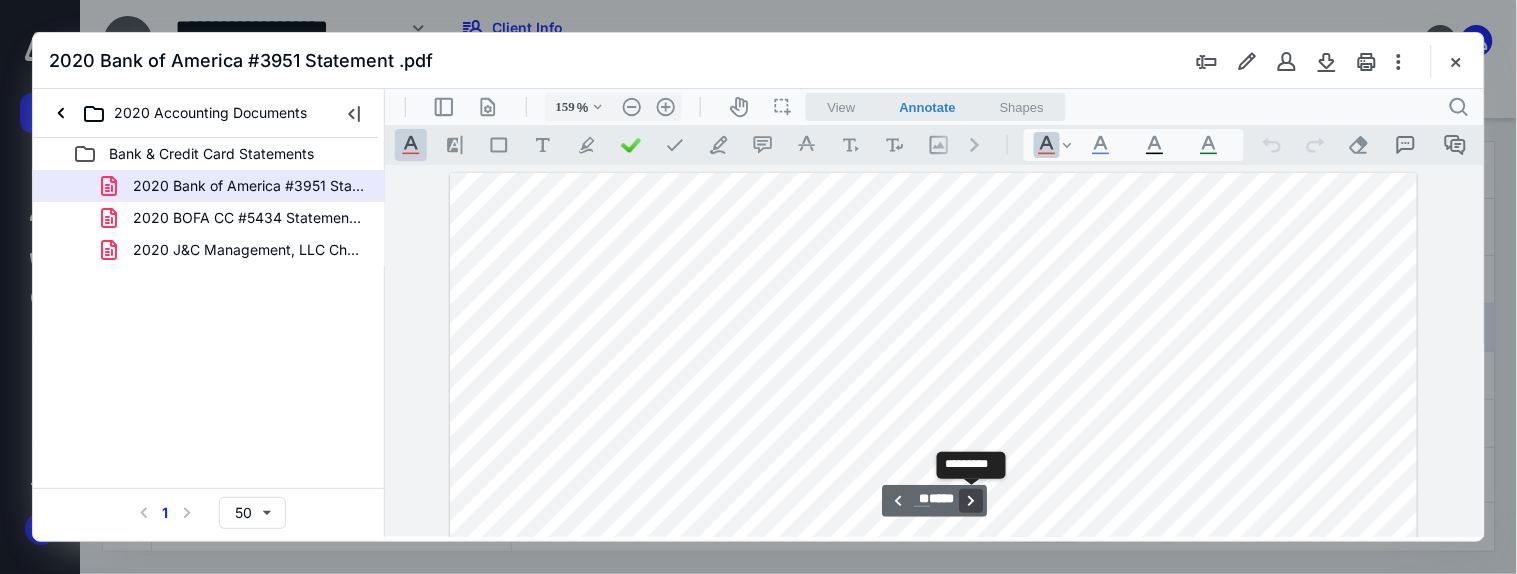 click on "**********" at bounding box center [970, 500] 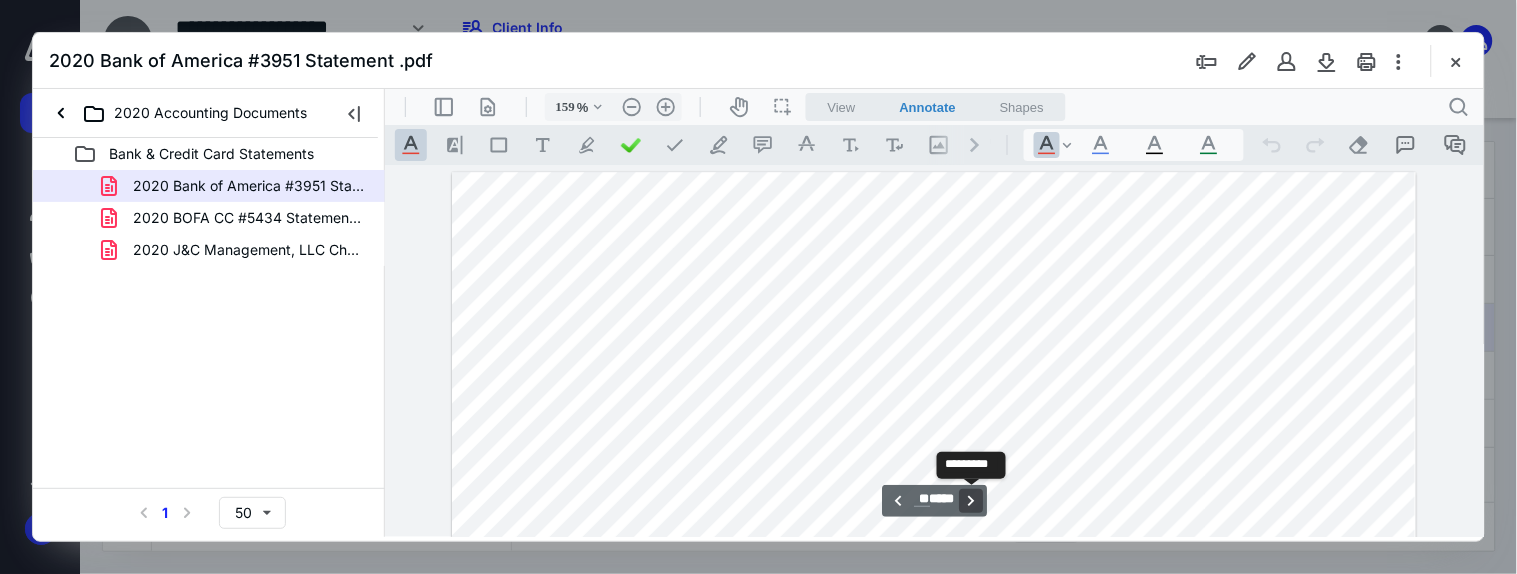 click on "**********" at bounding box center (970, 500) 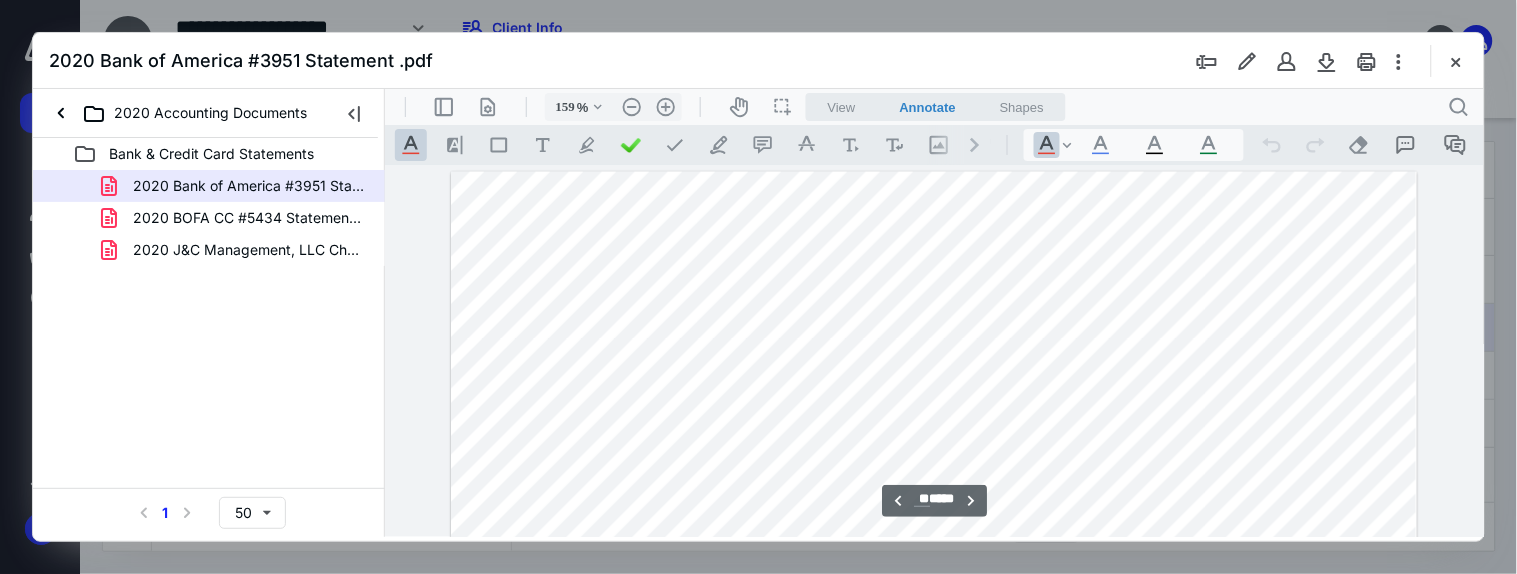 scroll, scrollTop: 32468, scrollLeft: 0, axis: vertical 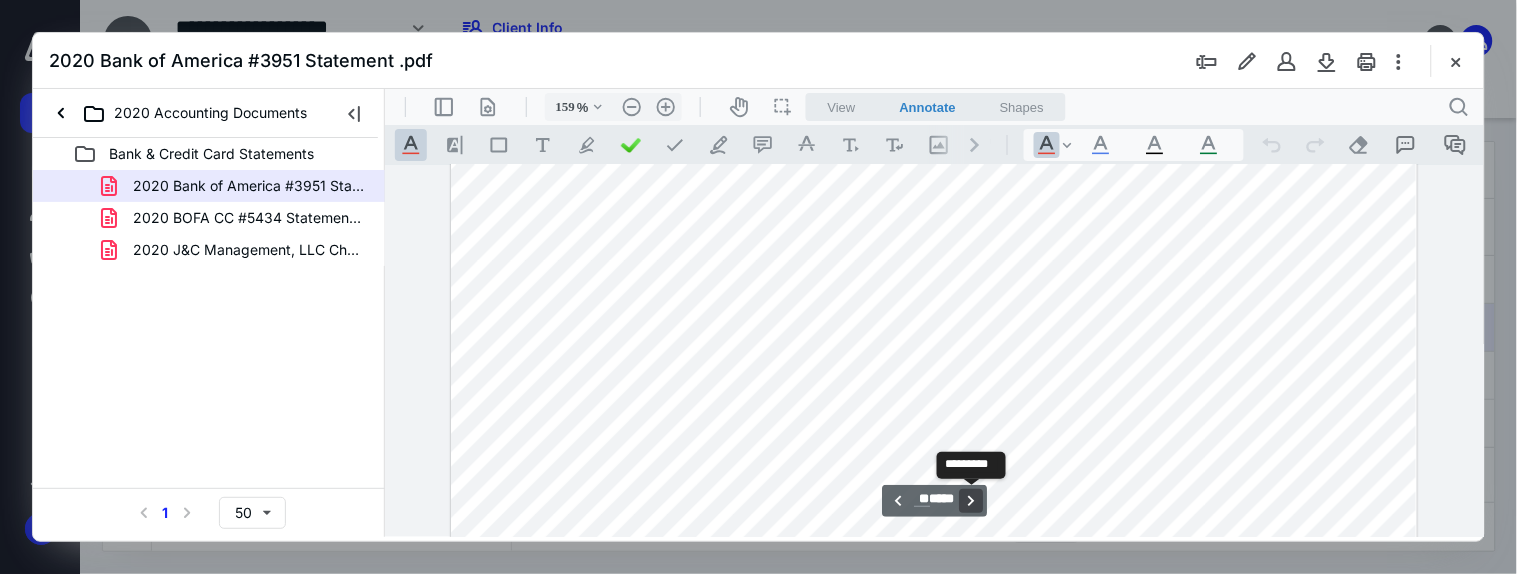 click on "**********" at bounding box center (970, 500) 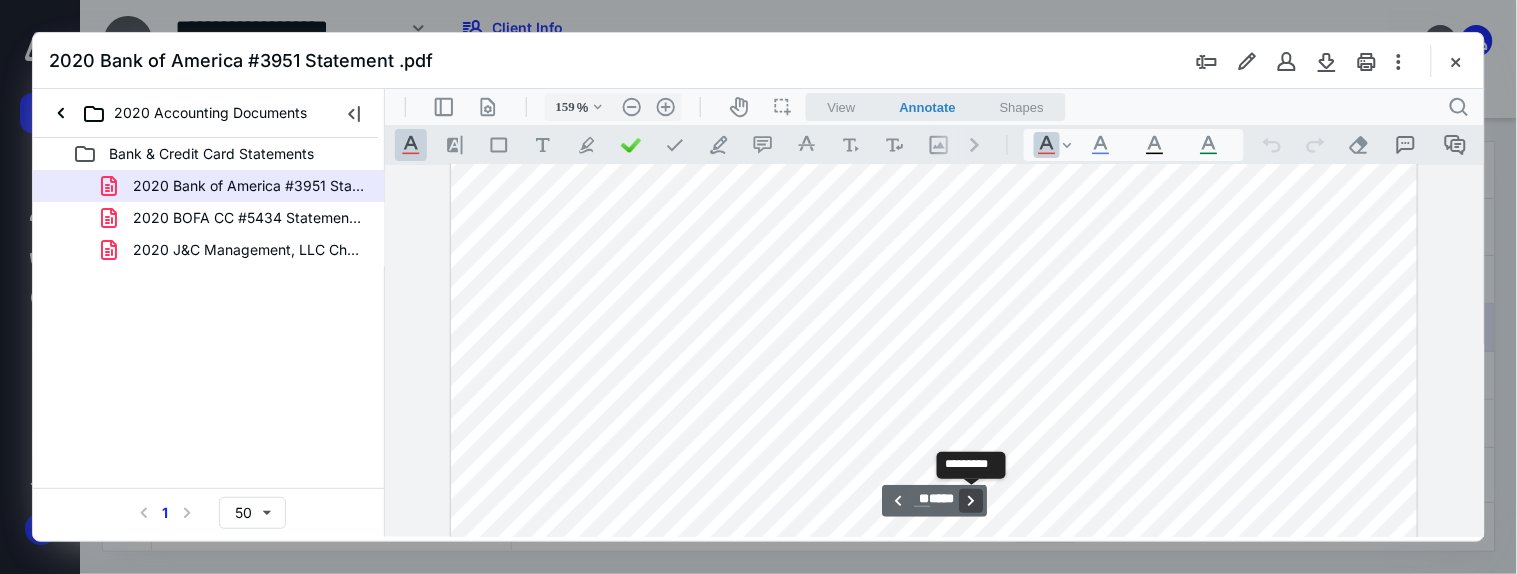 scroll, scrollTop: 33420, scrollLeft: 0, axis: vertical 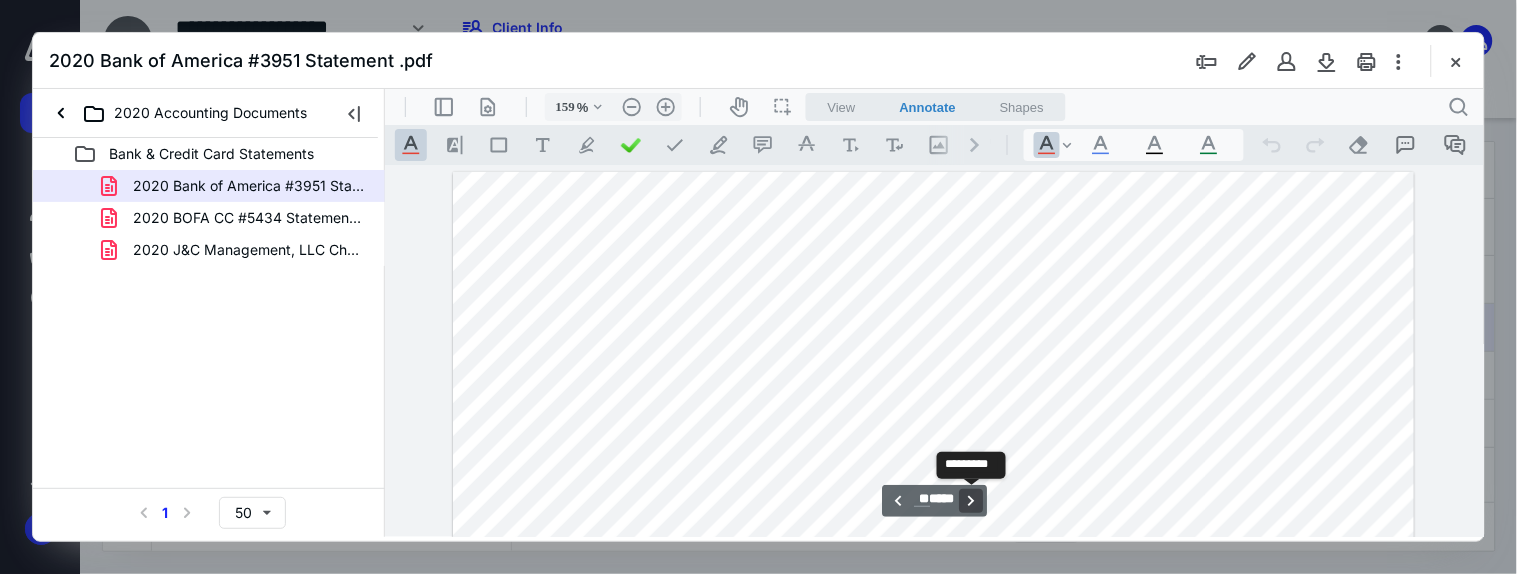 click on "**********" at bounding box center (970, 500) 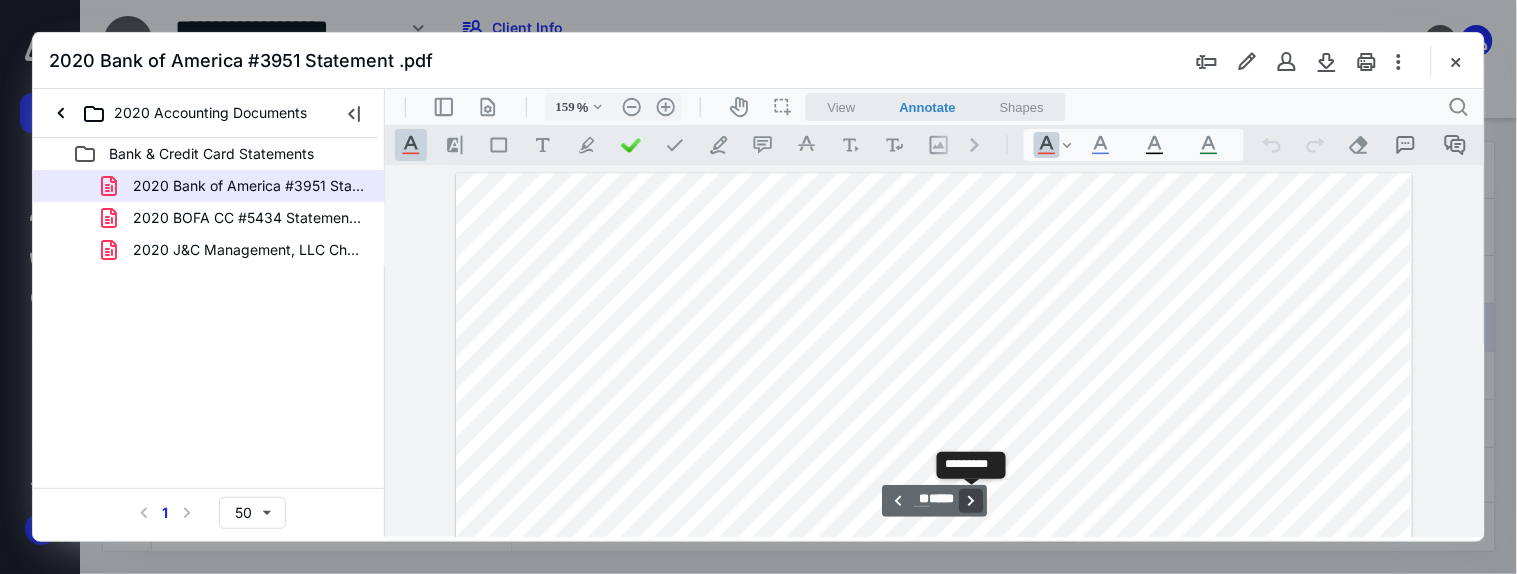 click on "**********" at bounding box center (970, 500) 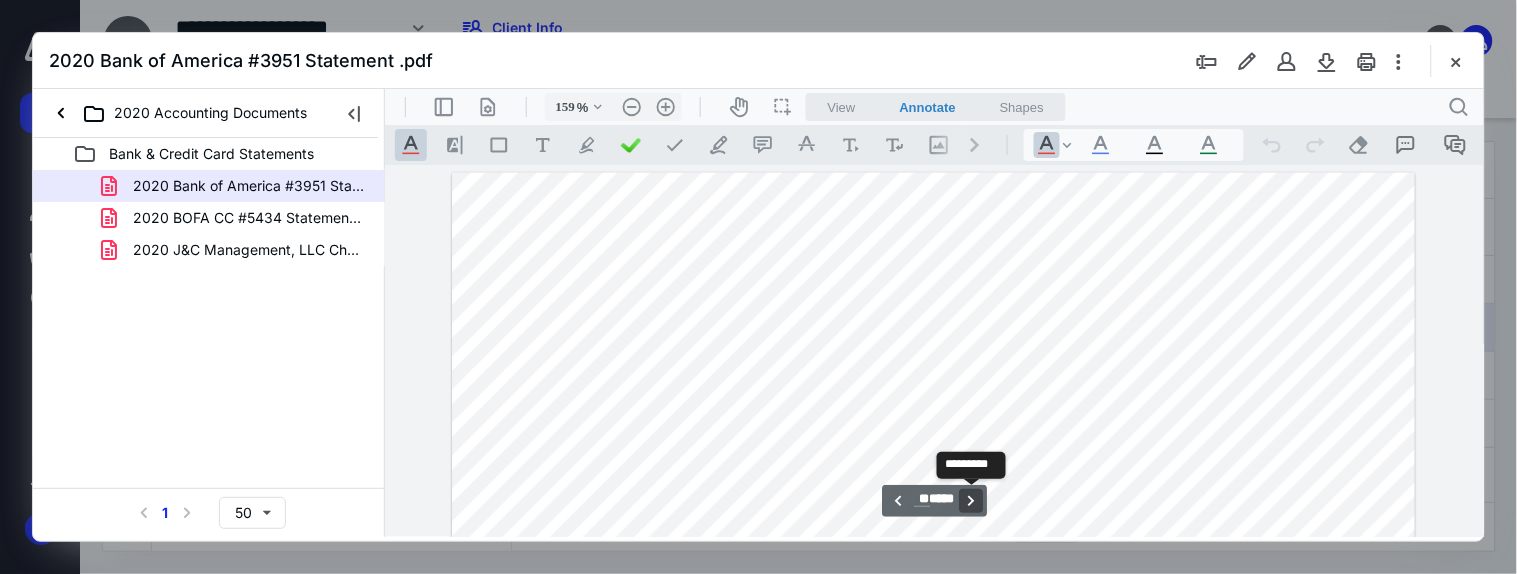 click on "**********" at bounding box center (970, 500) 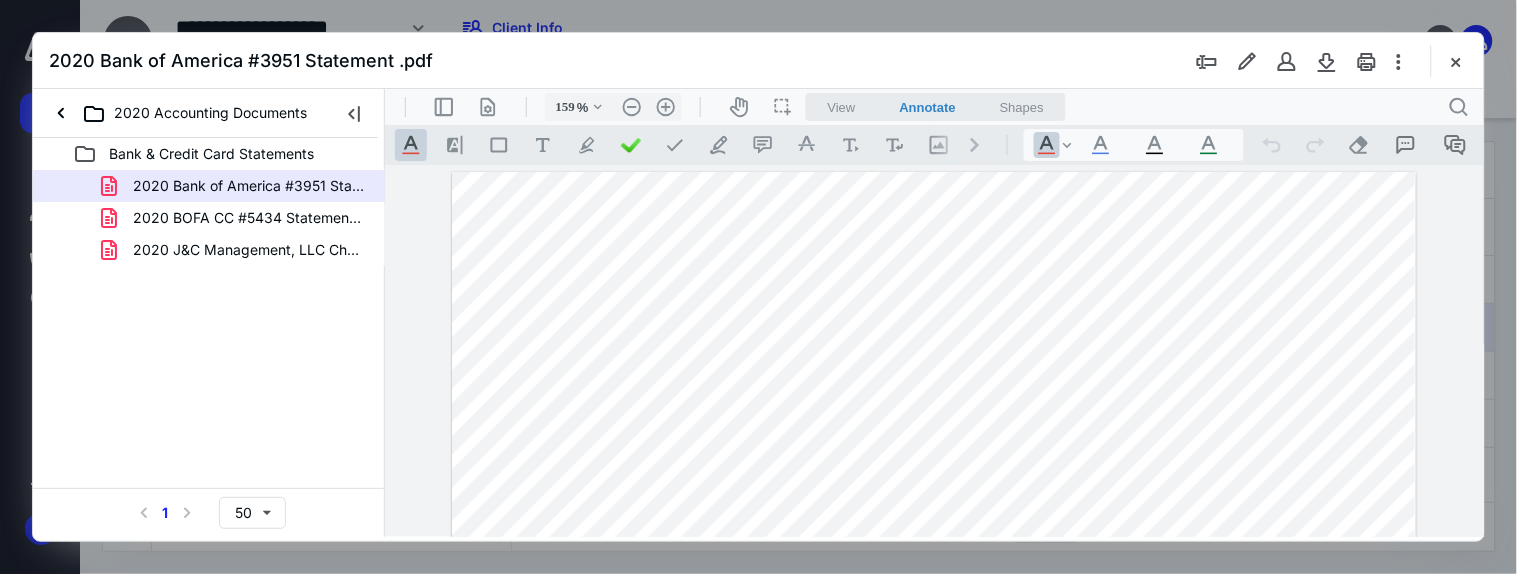 click at bounding box center (932, 806) 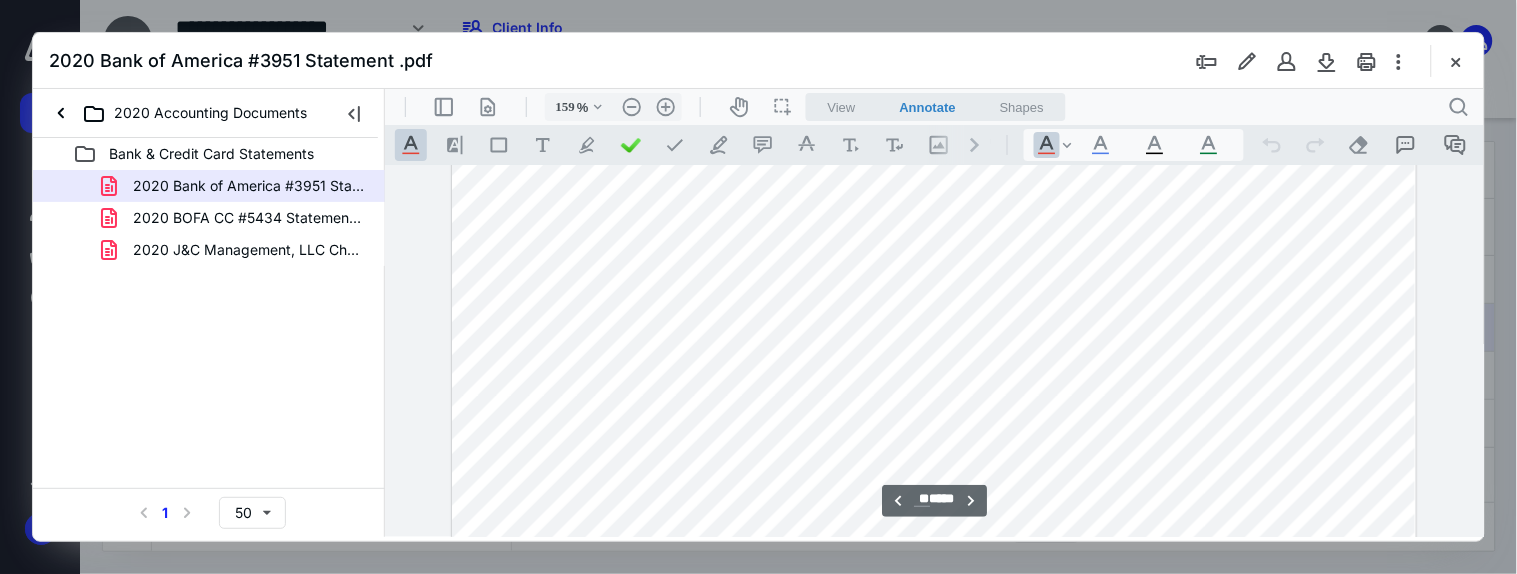 scroll, scrollTop: 38040, scrollLeft: 0, axis: vertical 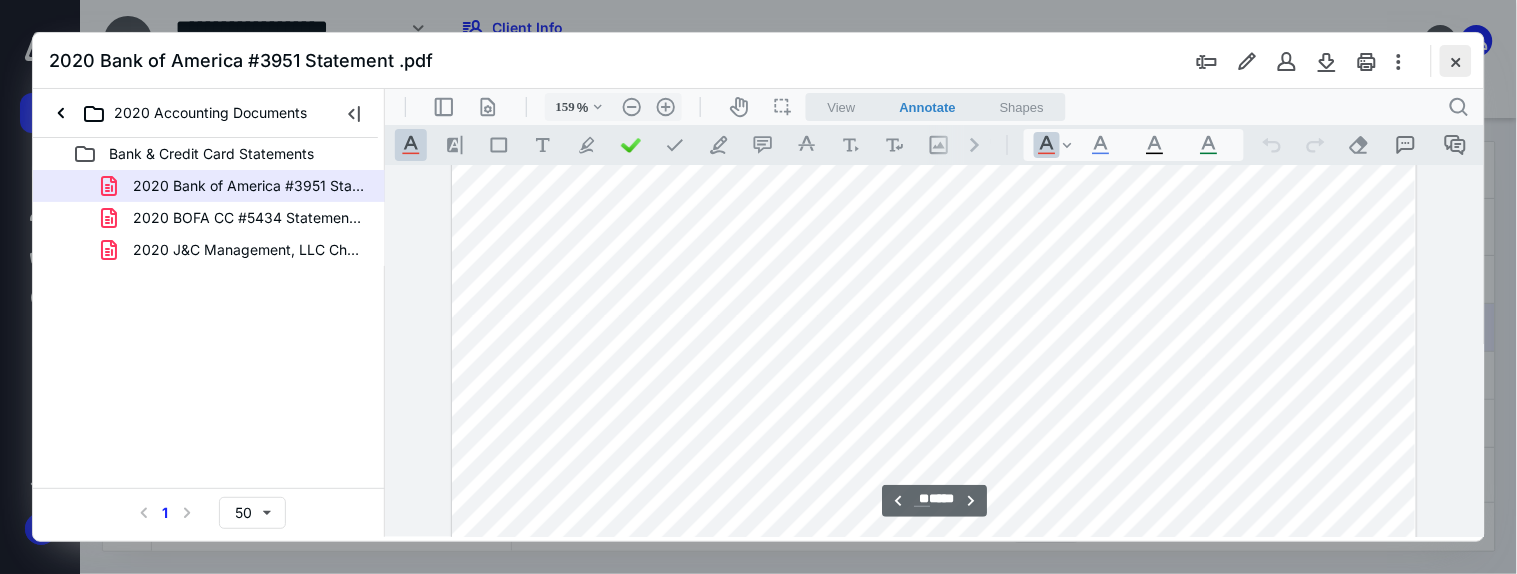 click at bounding box center (1456, 61) 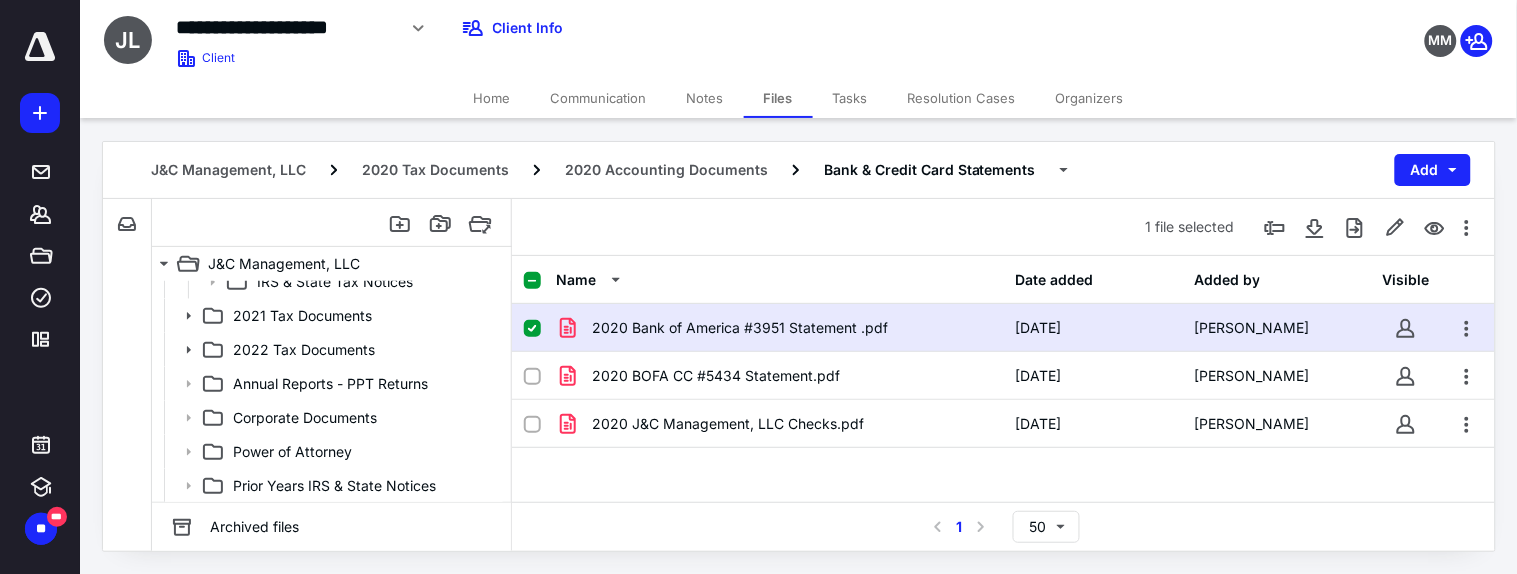 scroll, scrollTop: 0, scrollLeft: 0, axis: both 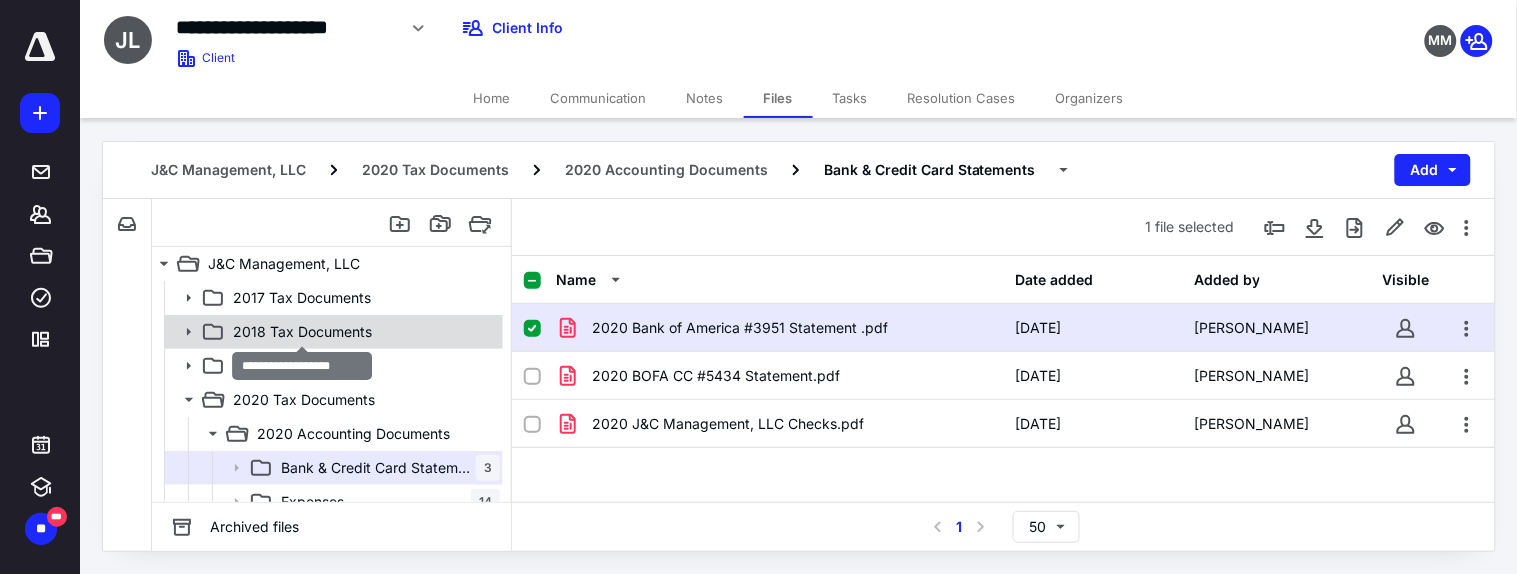 click on "2018 Tax Documents" at bounding box center [302, 332] 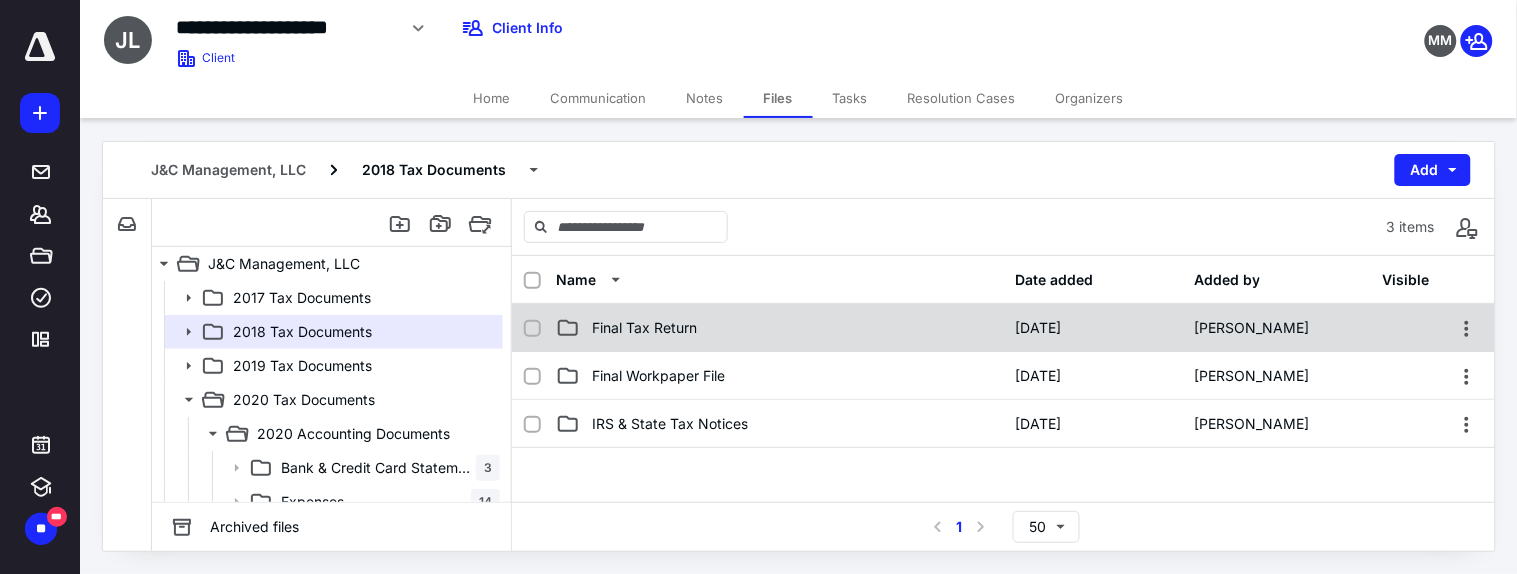 click on "Final Tax Return" at bounding box center [779, 328] 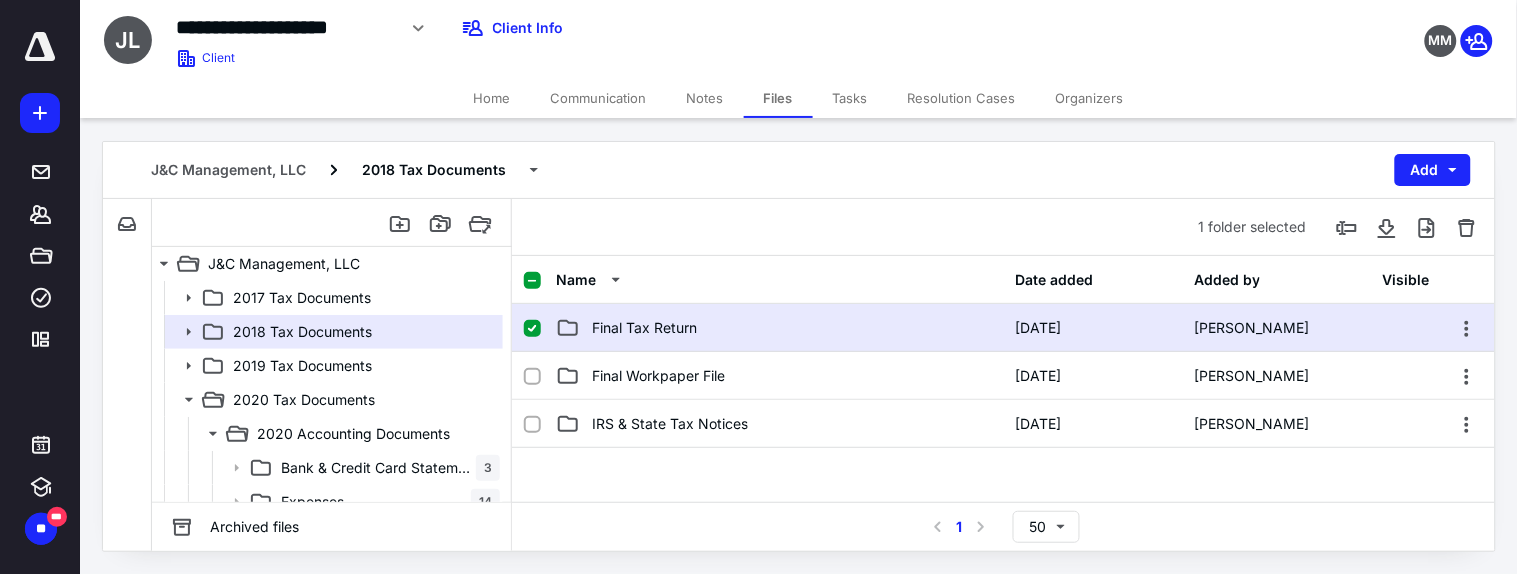 click on "Final Tax Return" at bounding box center [779, 328] 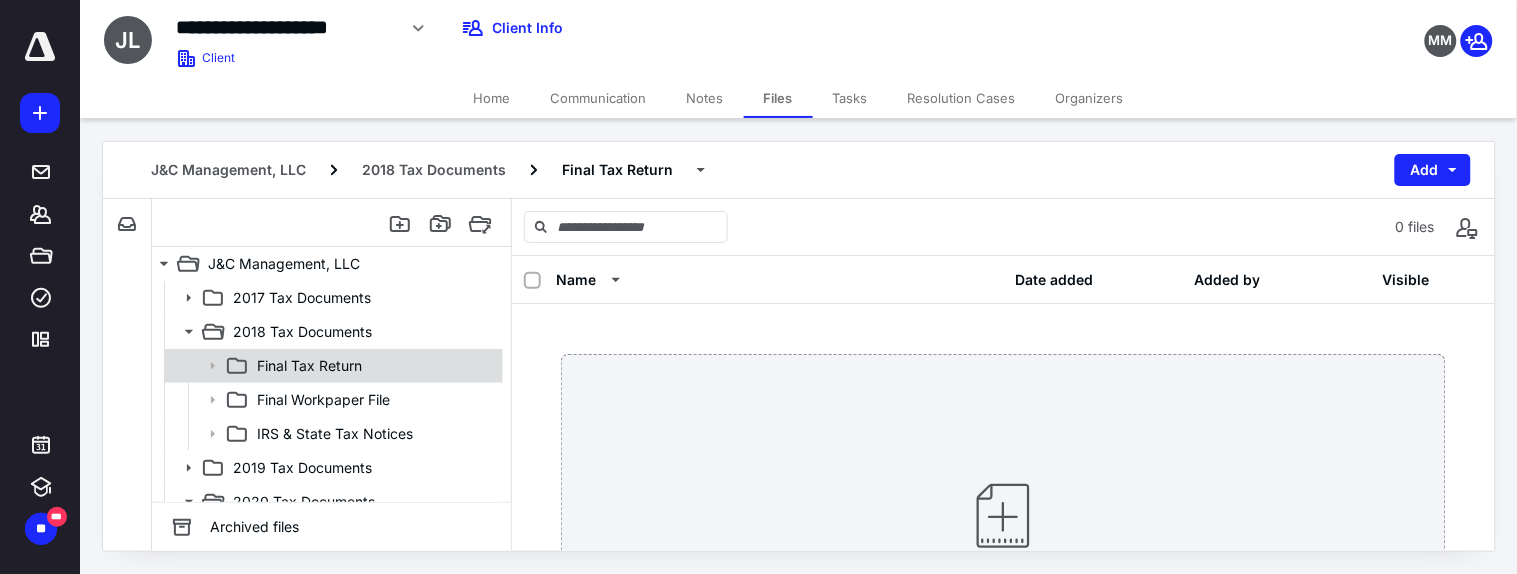 scroll, scrollTop: 111, scrollLeft: 0, axis: vertical 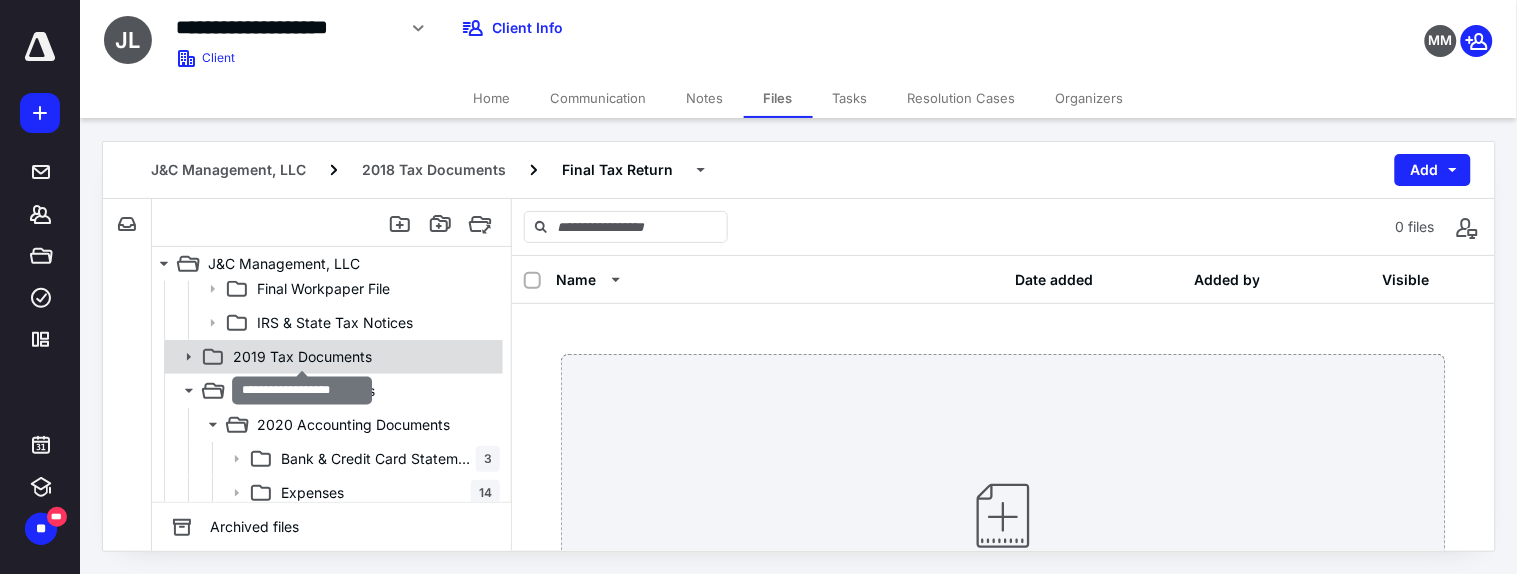 click on "2019 Tax Documents" at bounding box center (302, 357) 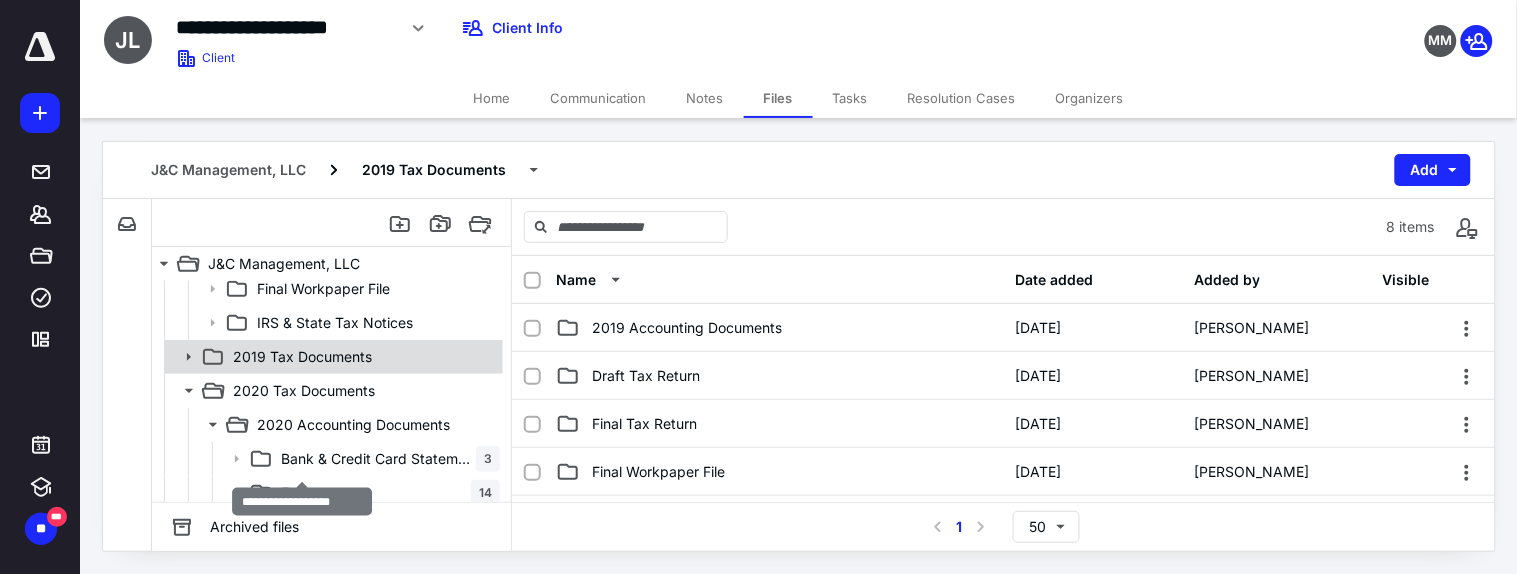 scroll, scrollTop: 0, scrollLeft: 0, axis: both 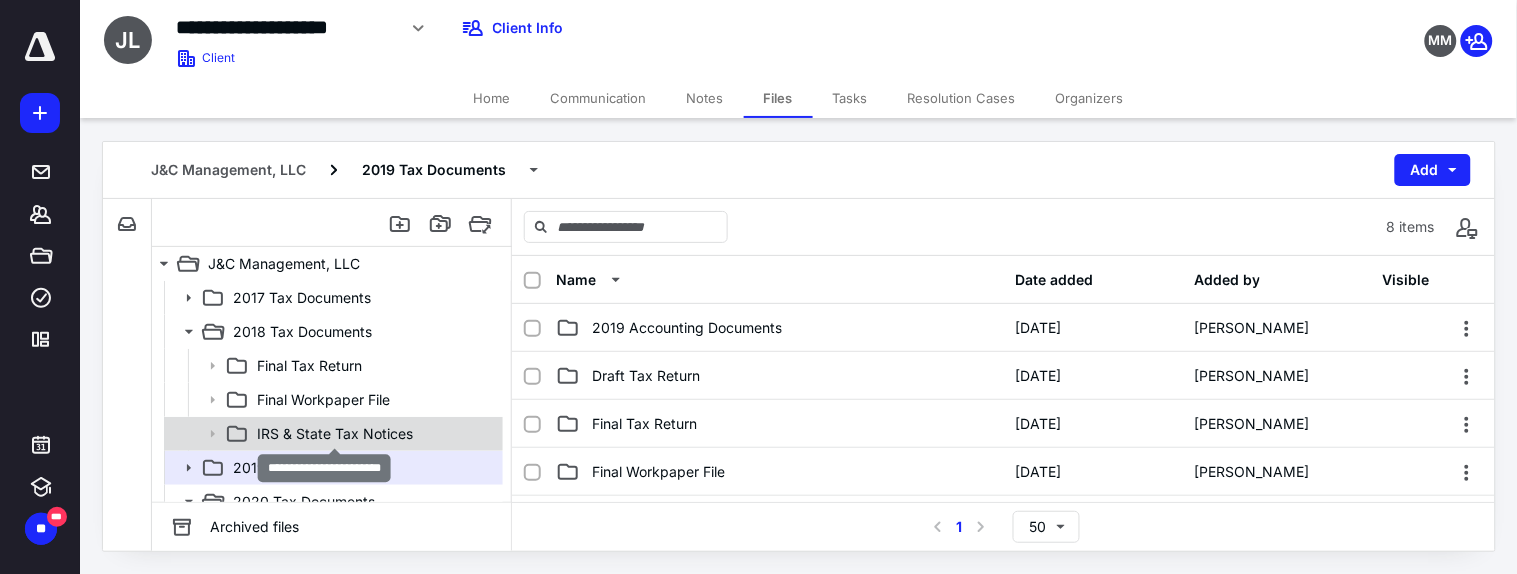 click on "IRS & State Tax Notices" at bounding box center (335, 434) 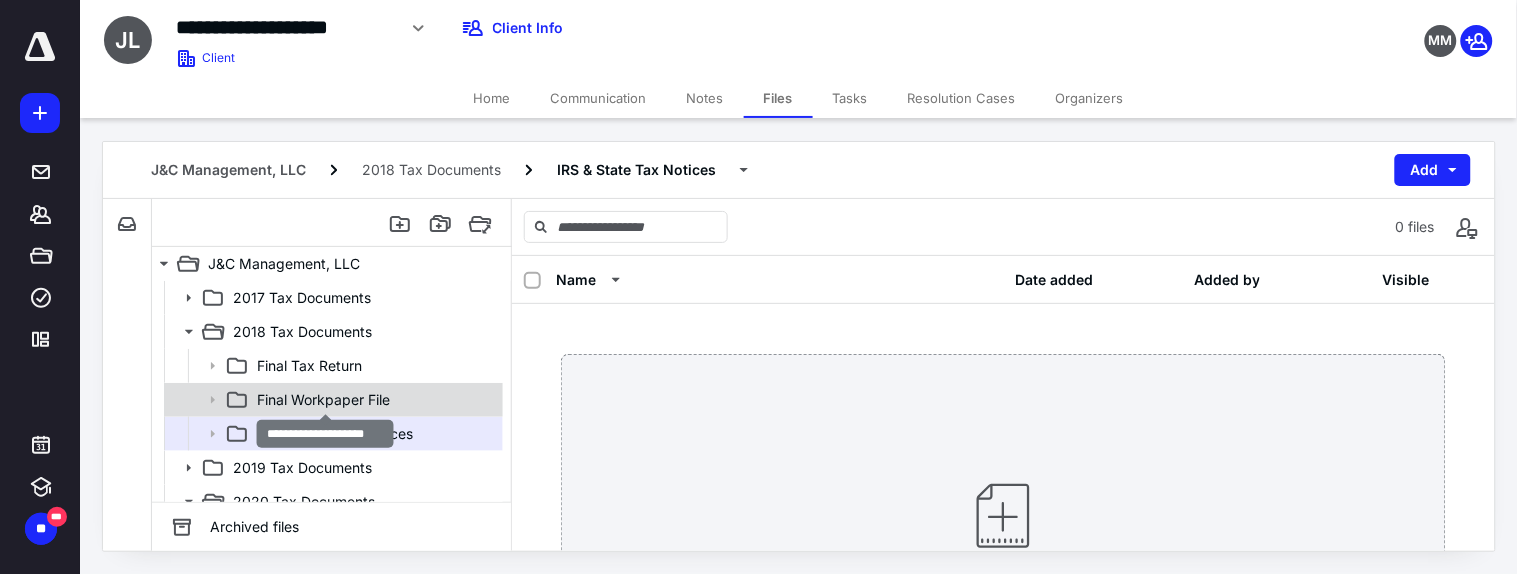 click on "Final Workpaper File" at bounding box center [323, 400] 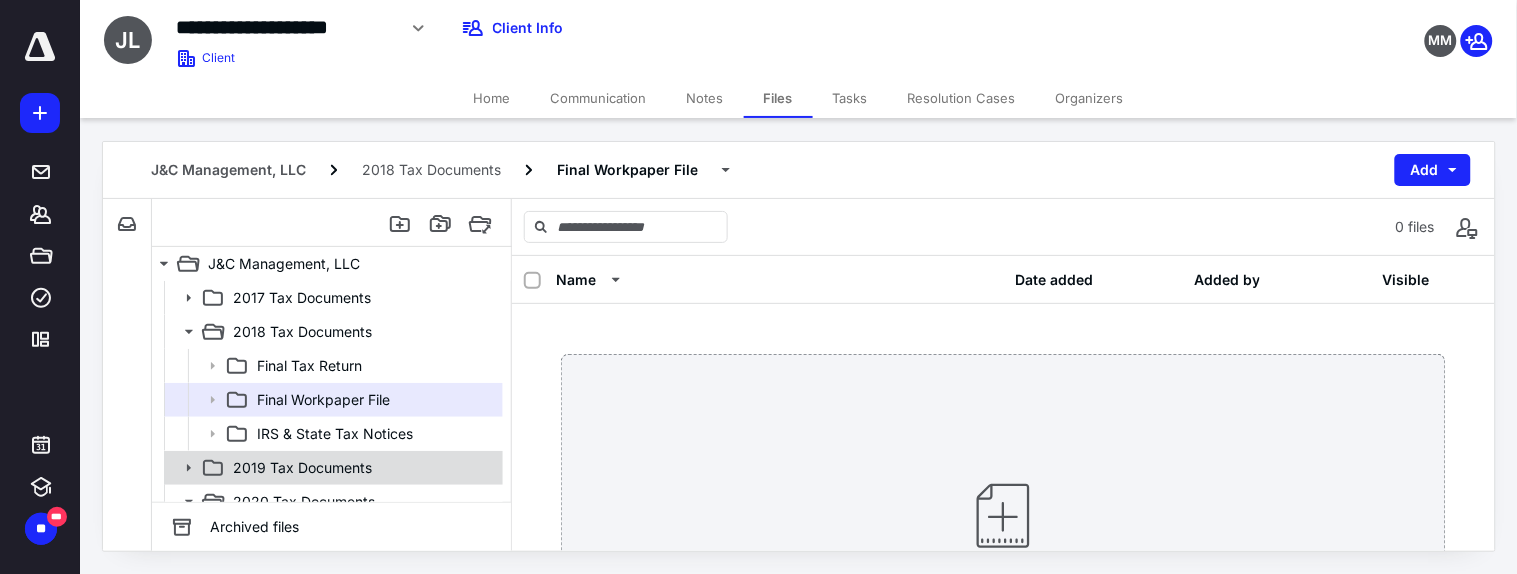 click on "2019 Tax Documents" at bounding box center (302, 468) 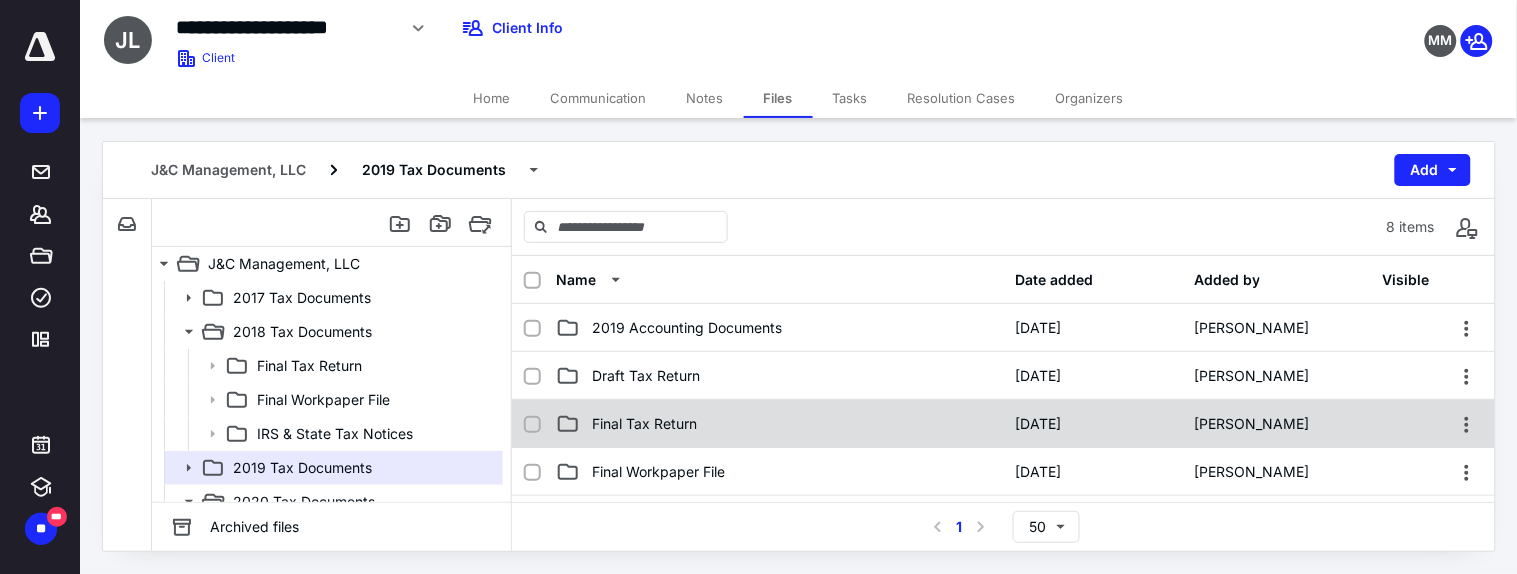 click on "Final Tax Return" at bounding box center [644, 424] 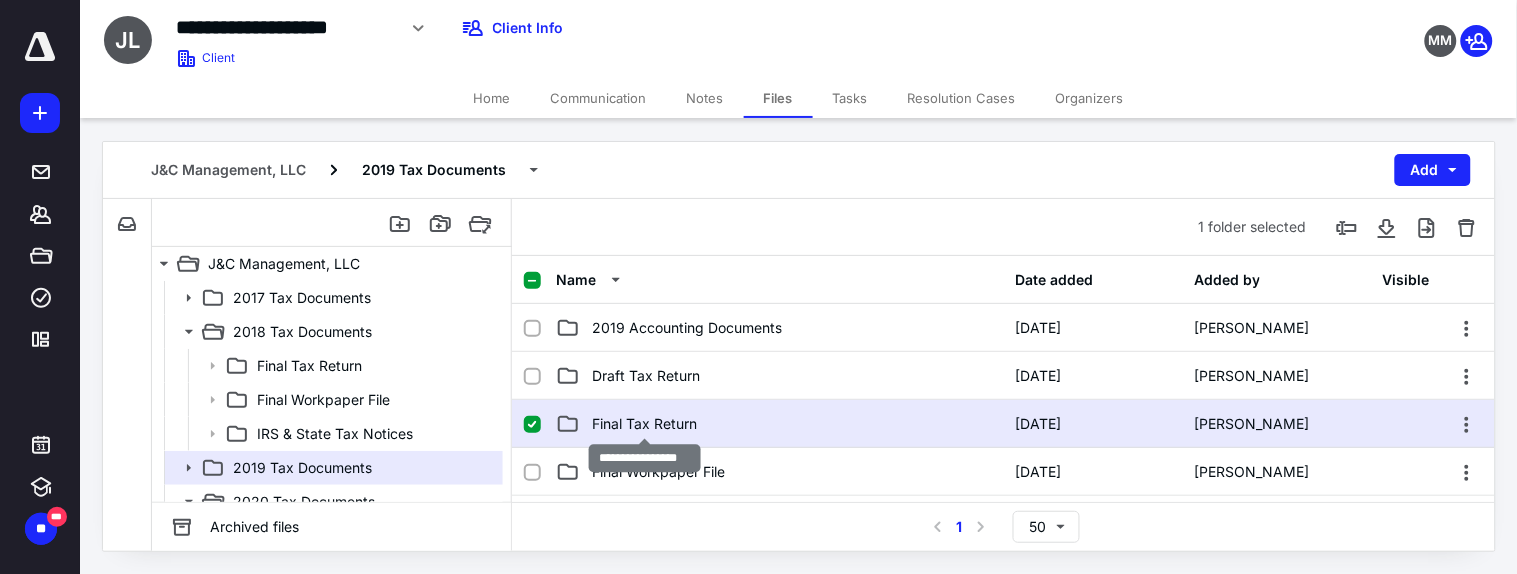 click on "Final Tax Return" at bounding box center [644, 424] 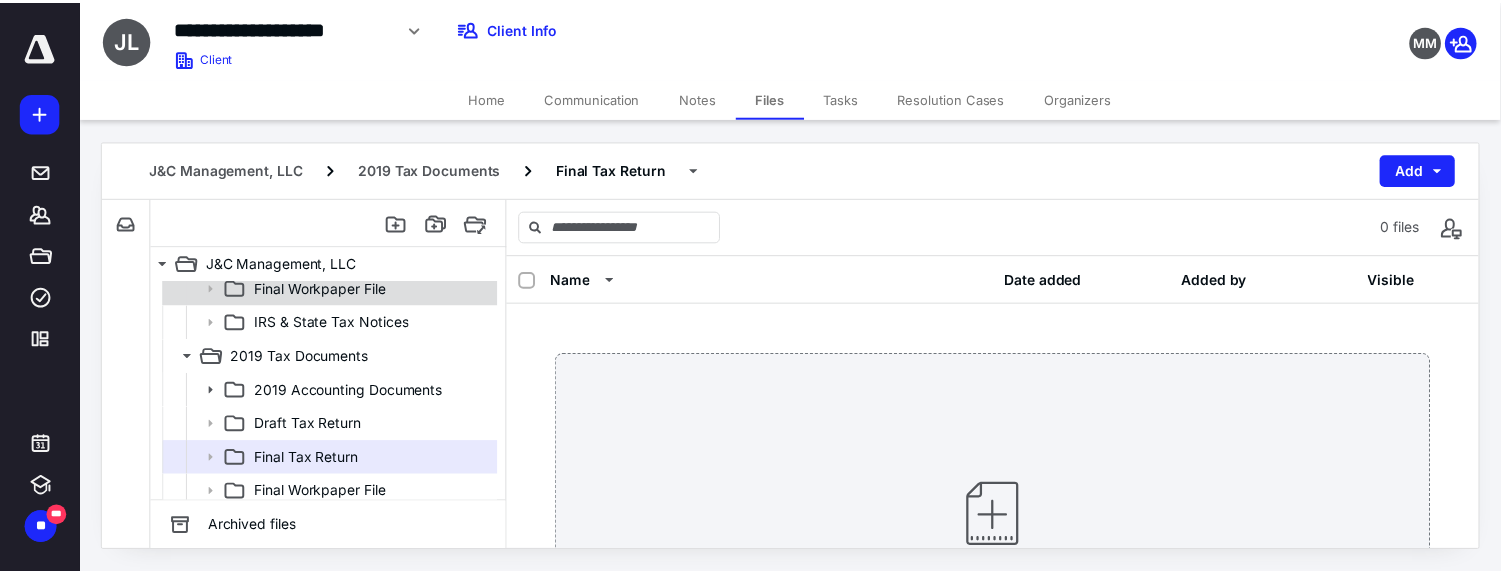 scroll, scrollTop: 0, scrollLeft: 0, axis: both 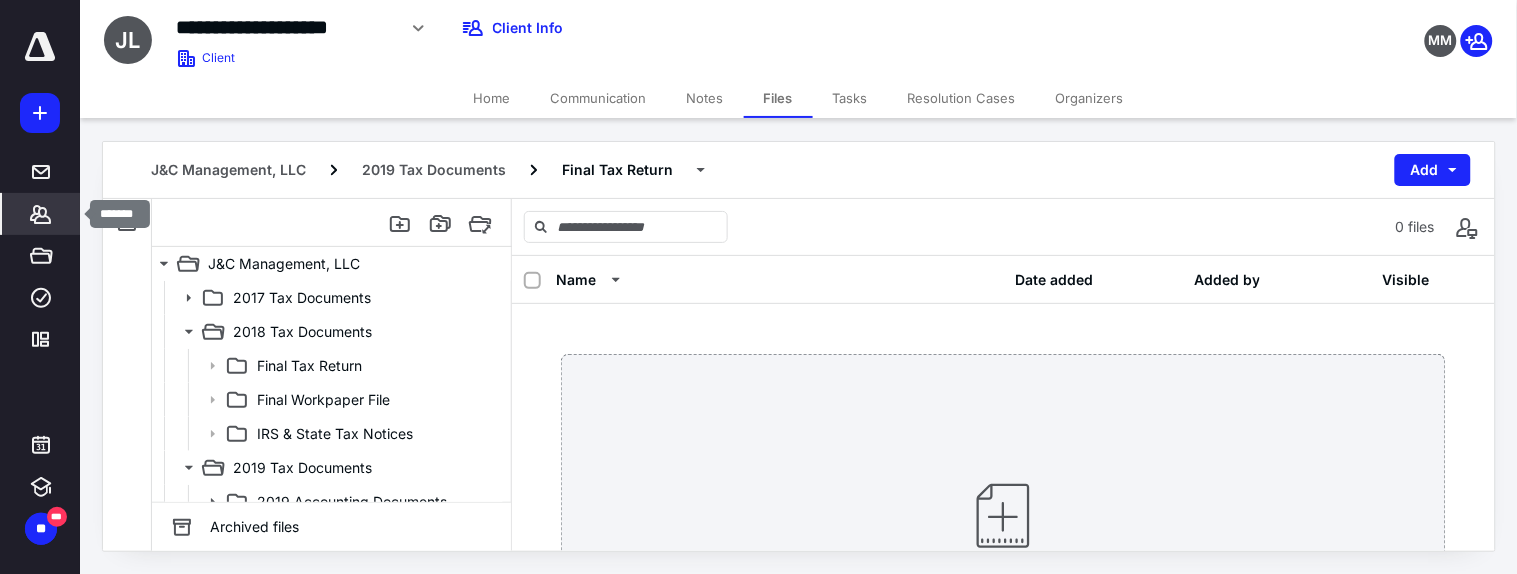 click 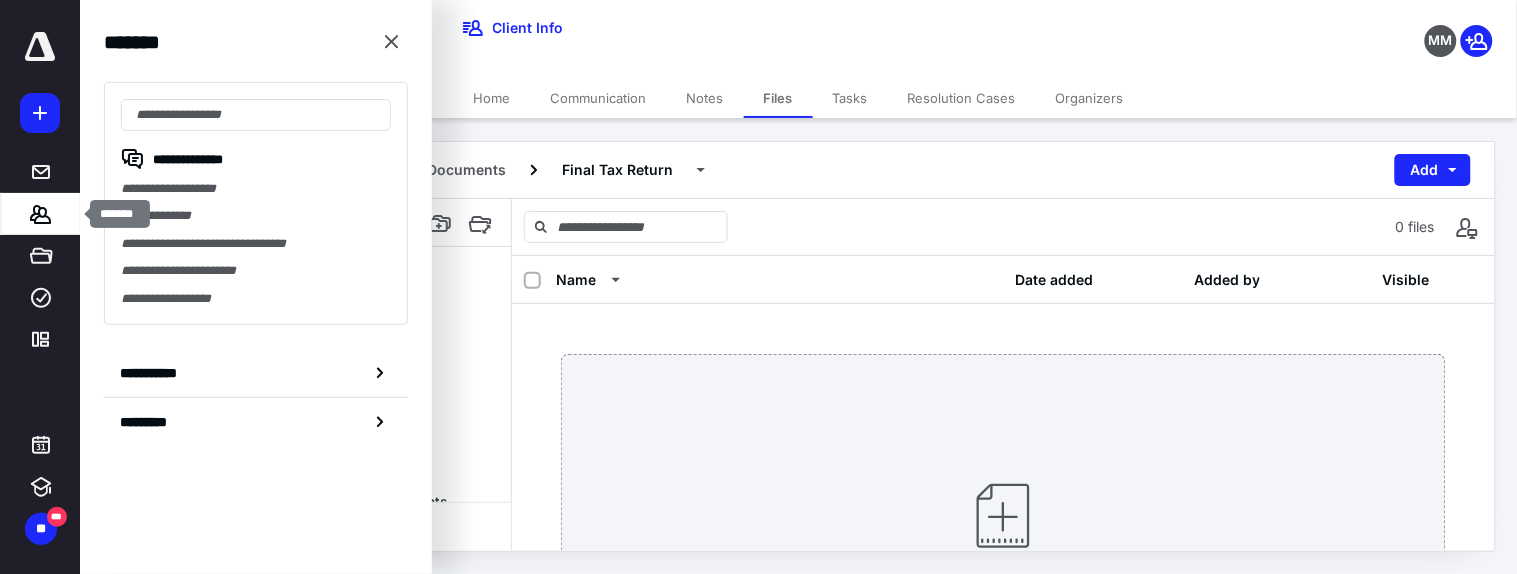 type on "**********" 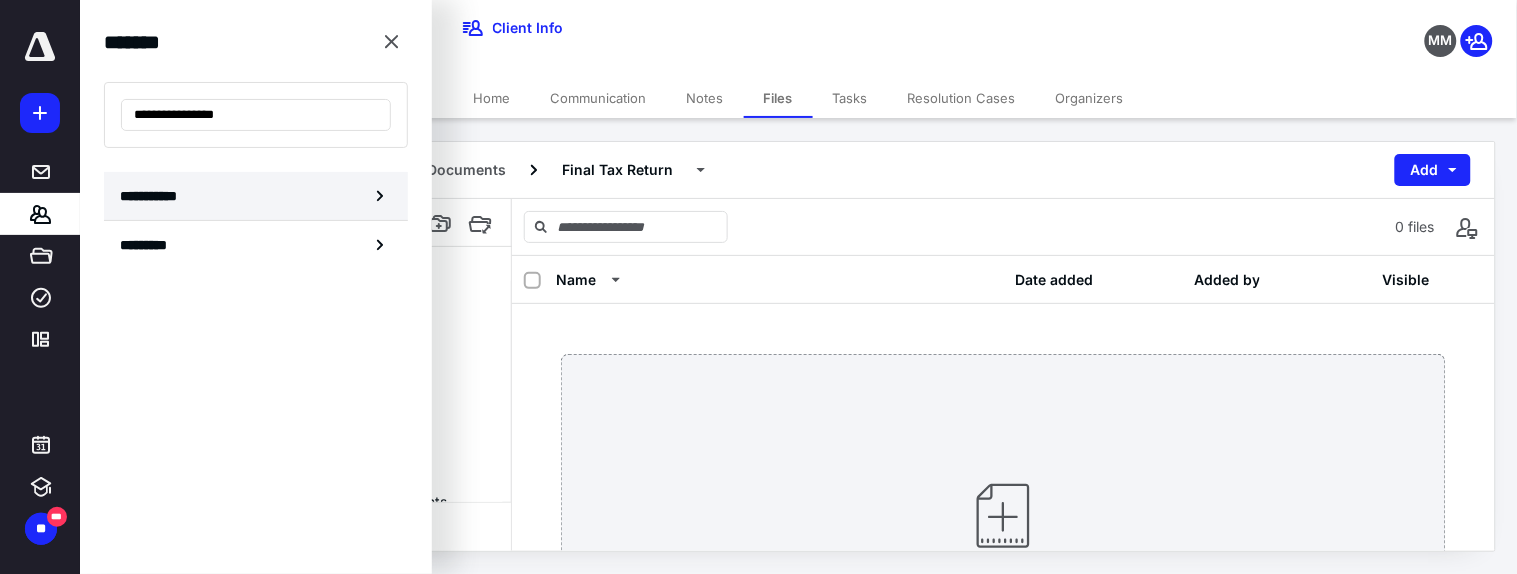 click on "**********" at bounding box center (256, 196) 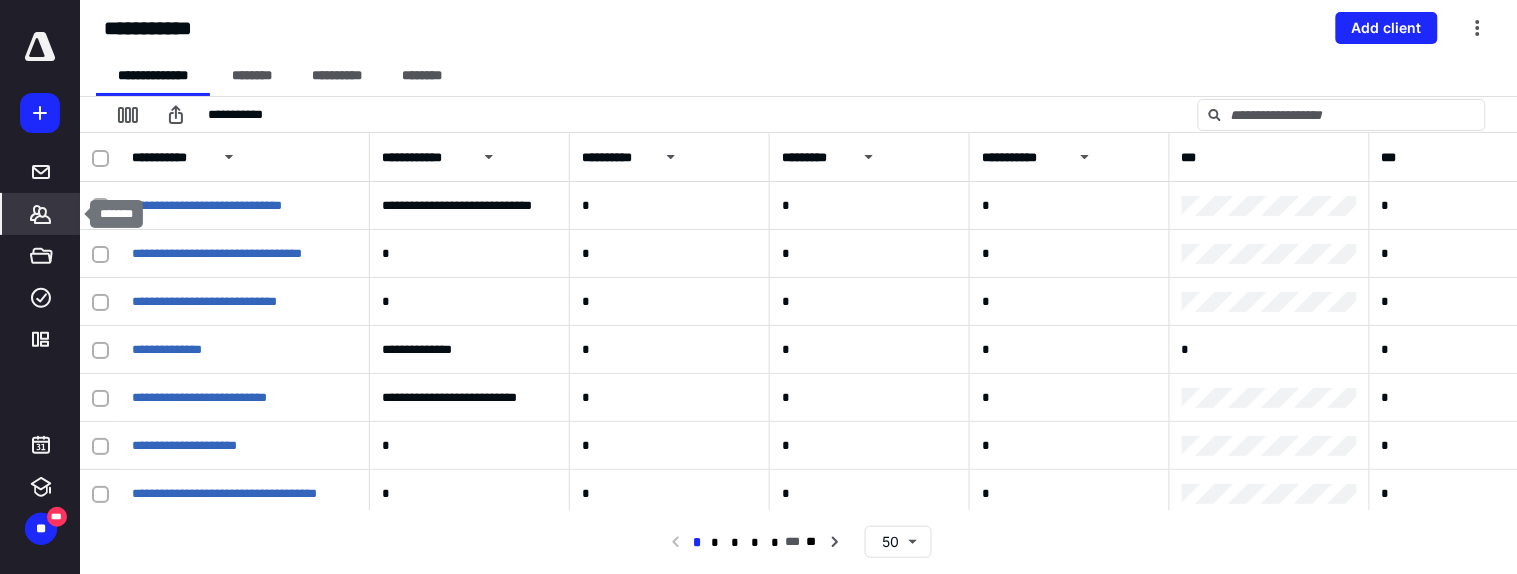 click 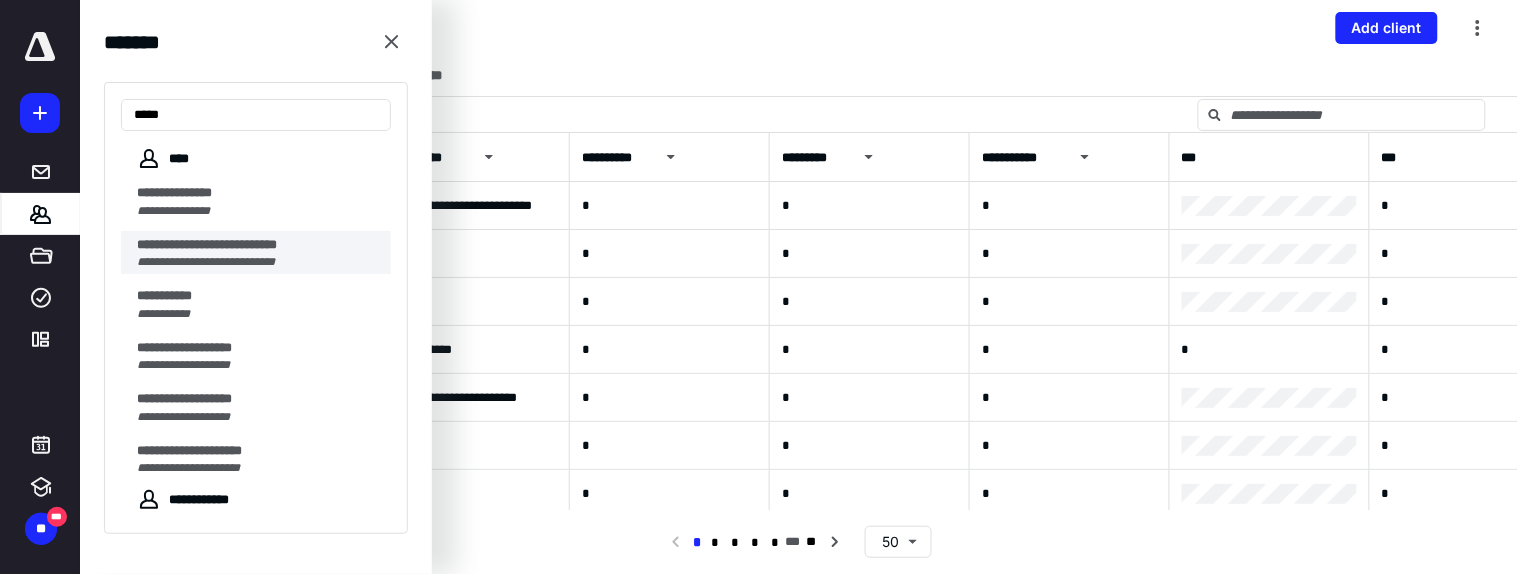 type on "****" 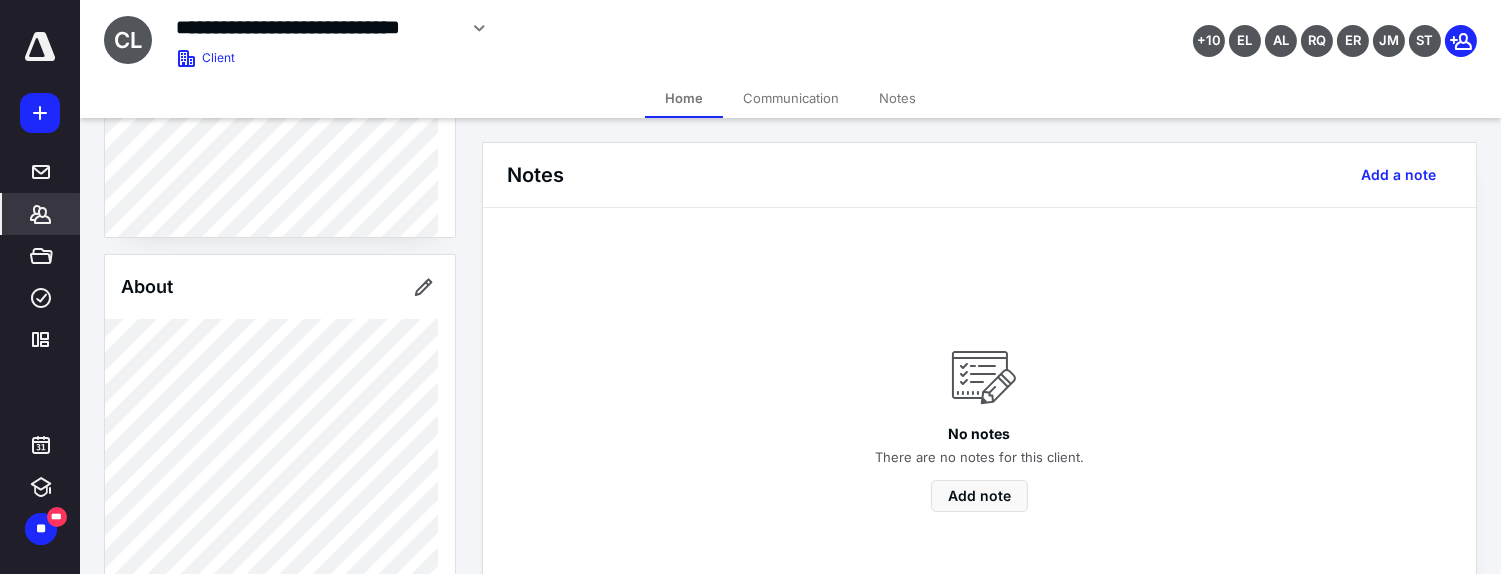 scroll, scrollTop: 333, scrollLeft: 0, axis: vertical 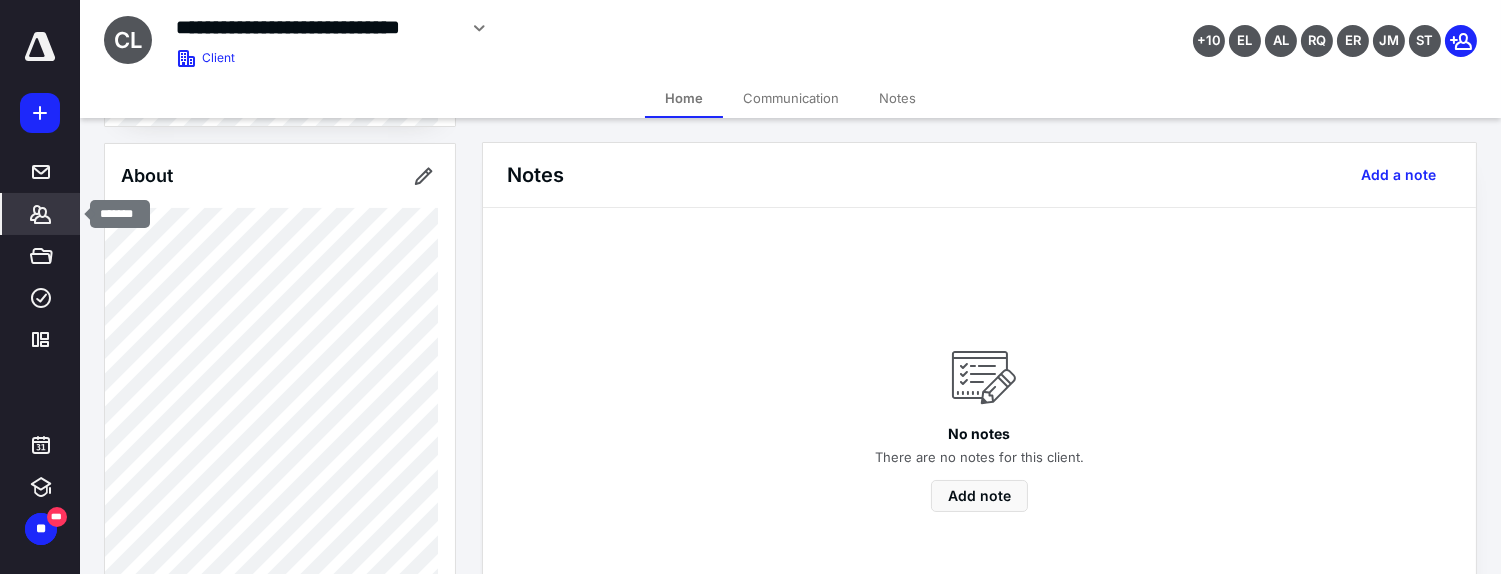 click on "*******" at bounding box center [41, 214] 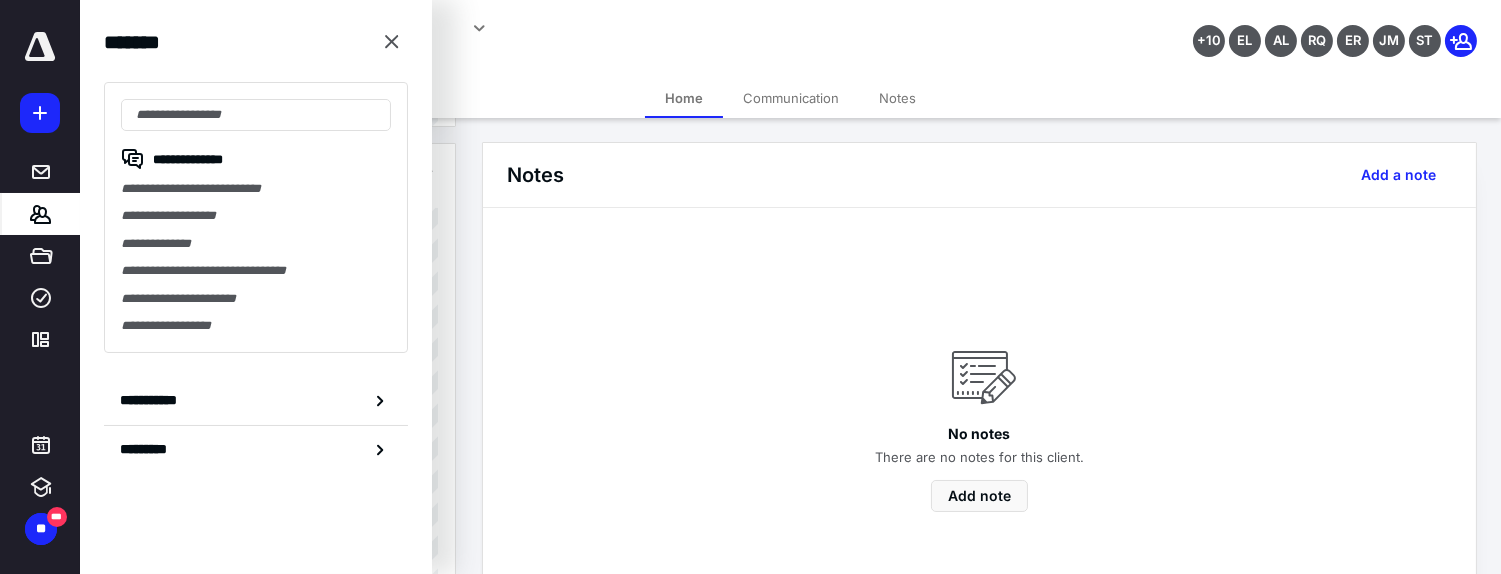 click on "Home Communication Notes" at bounding box center [790, 98] 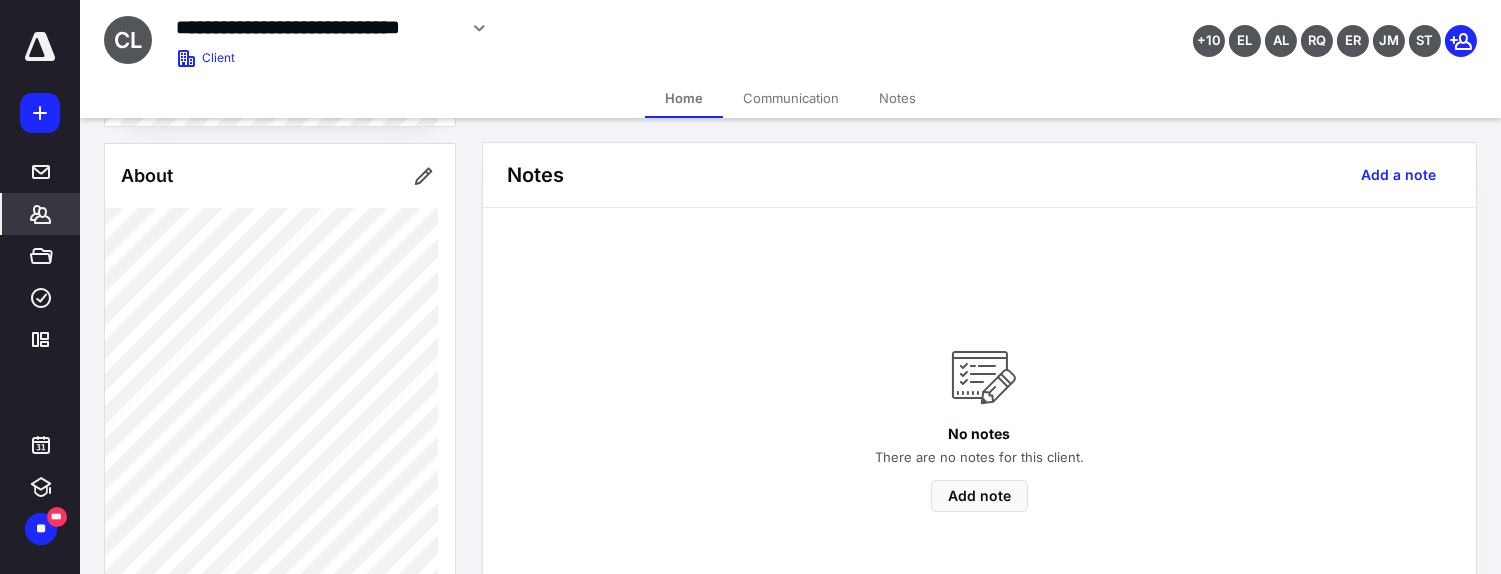 scroll, scrollTop: 333, scrollLeft: 0, axis: vertical 